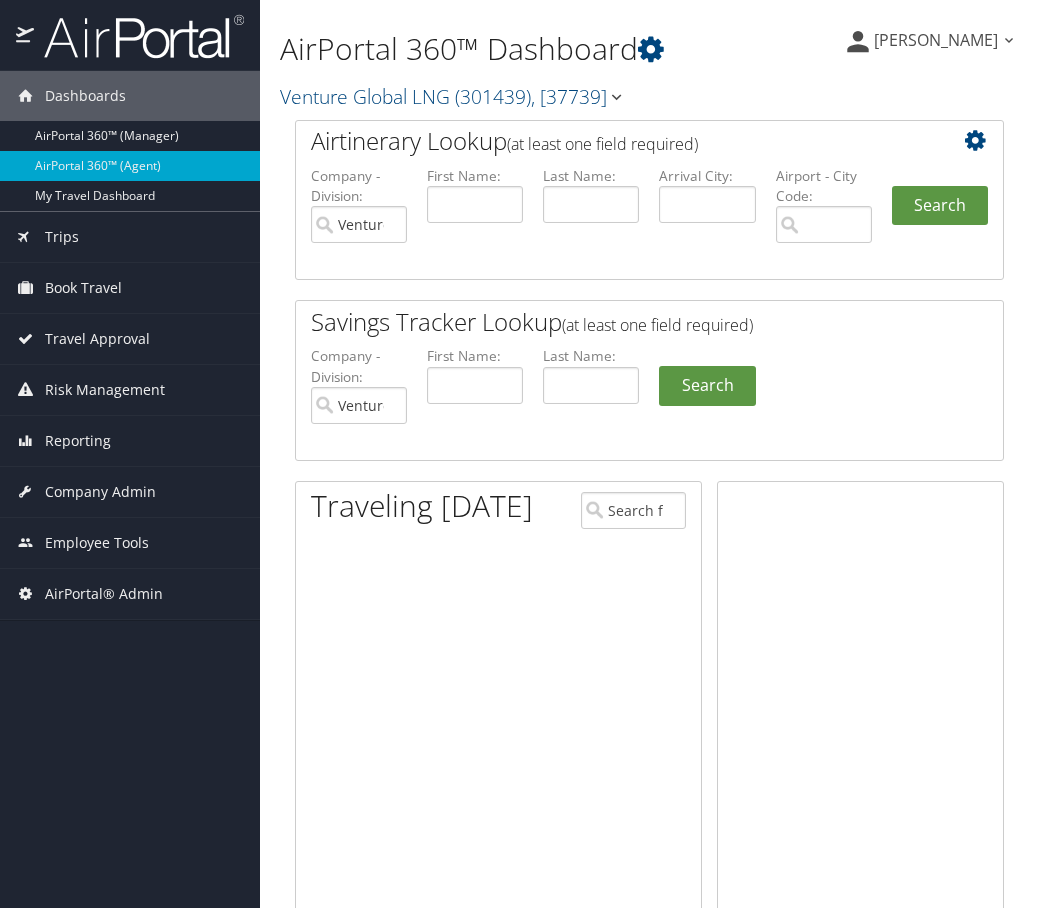 scroll, scrollTop: 0, scrollLeft: 0, axis: both 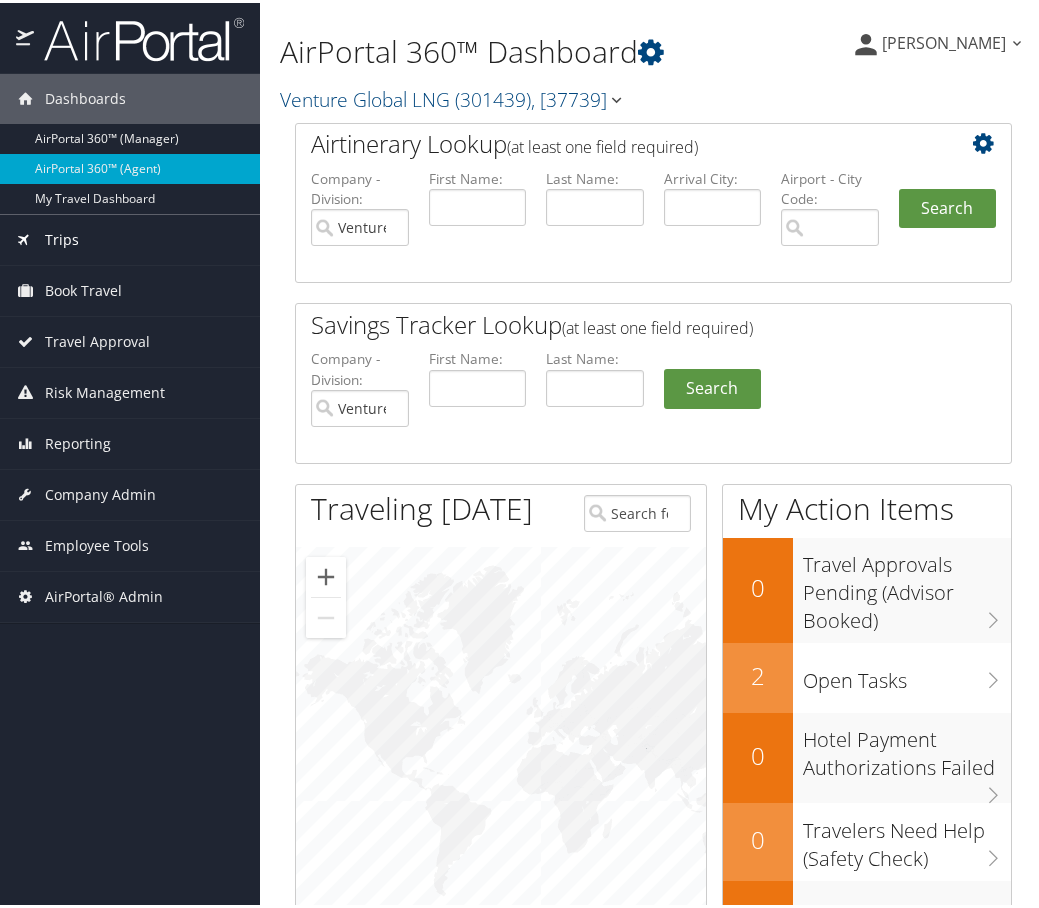 click on "Trips" at bounding box center (62, 237) 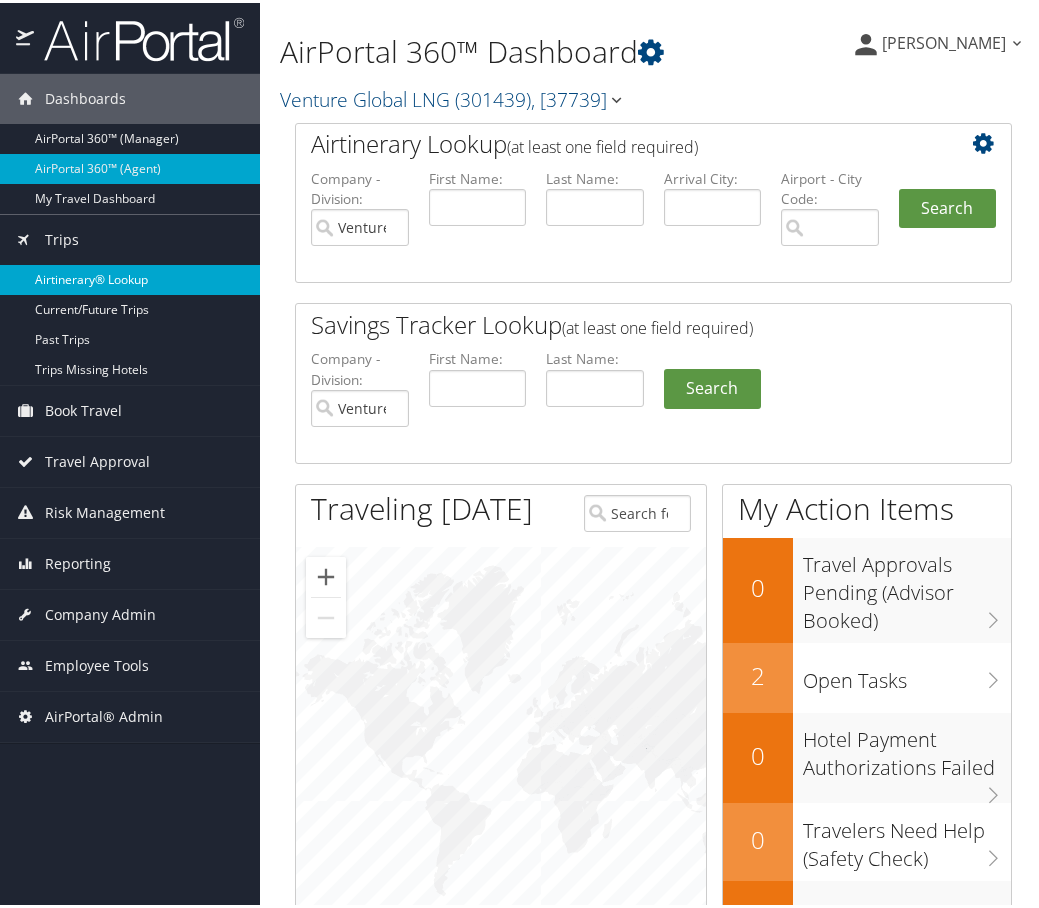 click on "Airtinerary® Lookup" at bounding box center (130, 277) 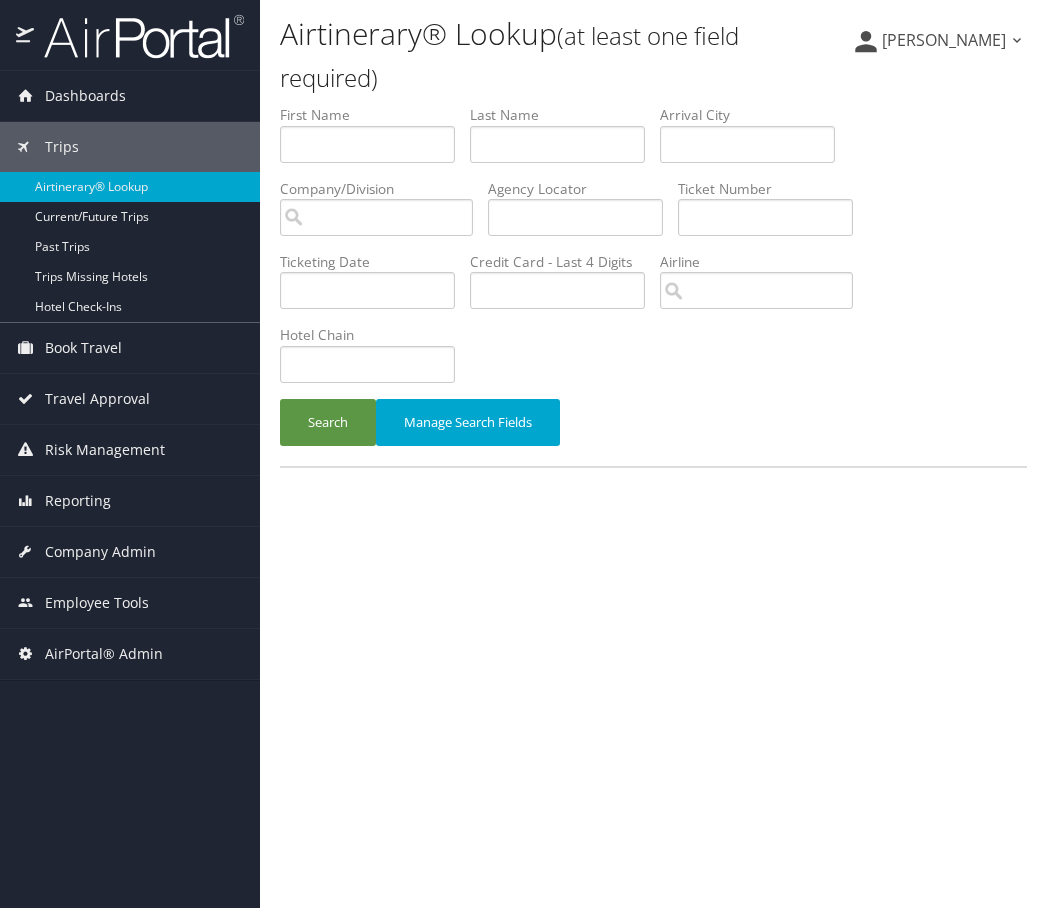 scroll, scrollTop: 0, scrollLeft: 0, axis: both 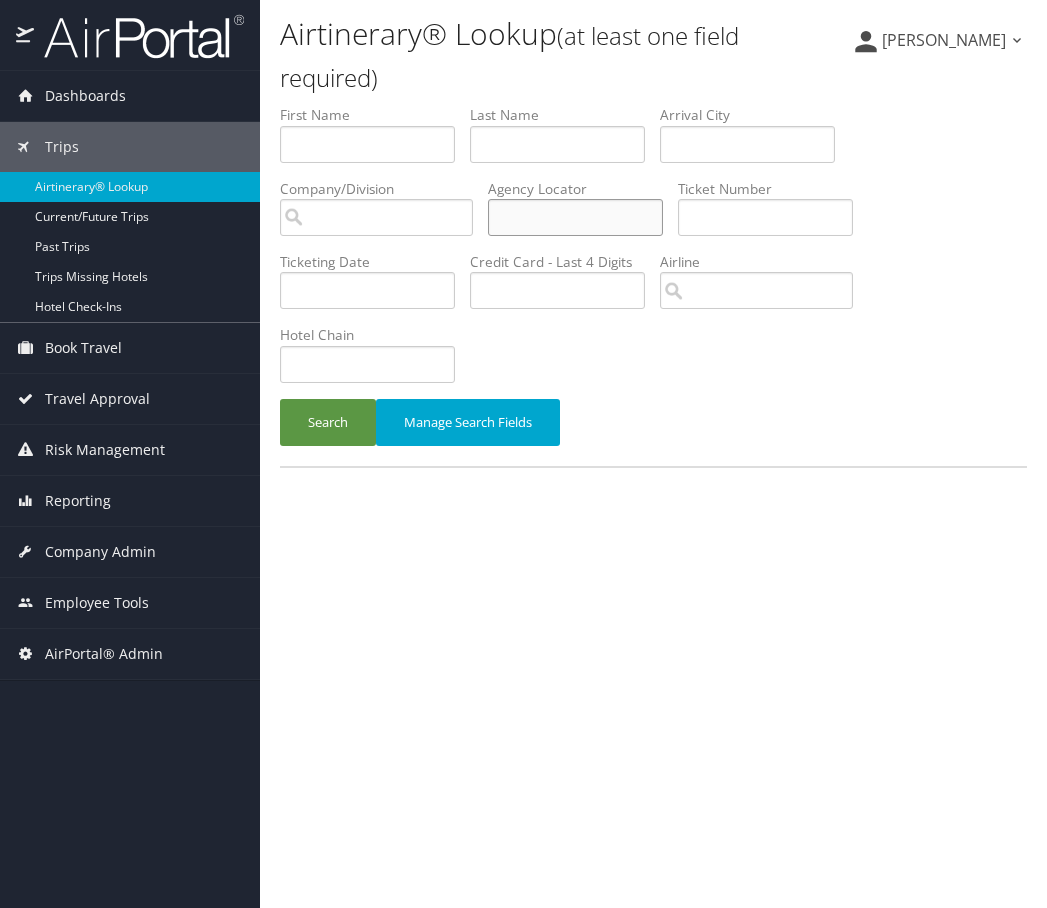 paste on "UVVLDX" 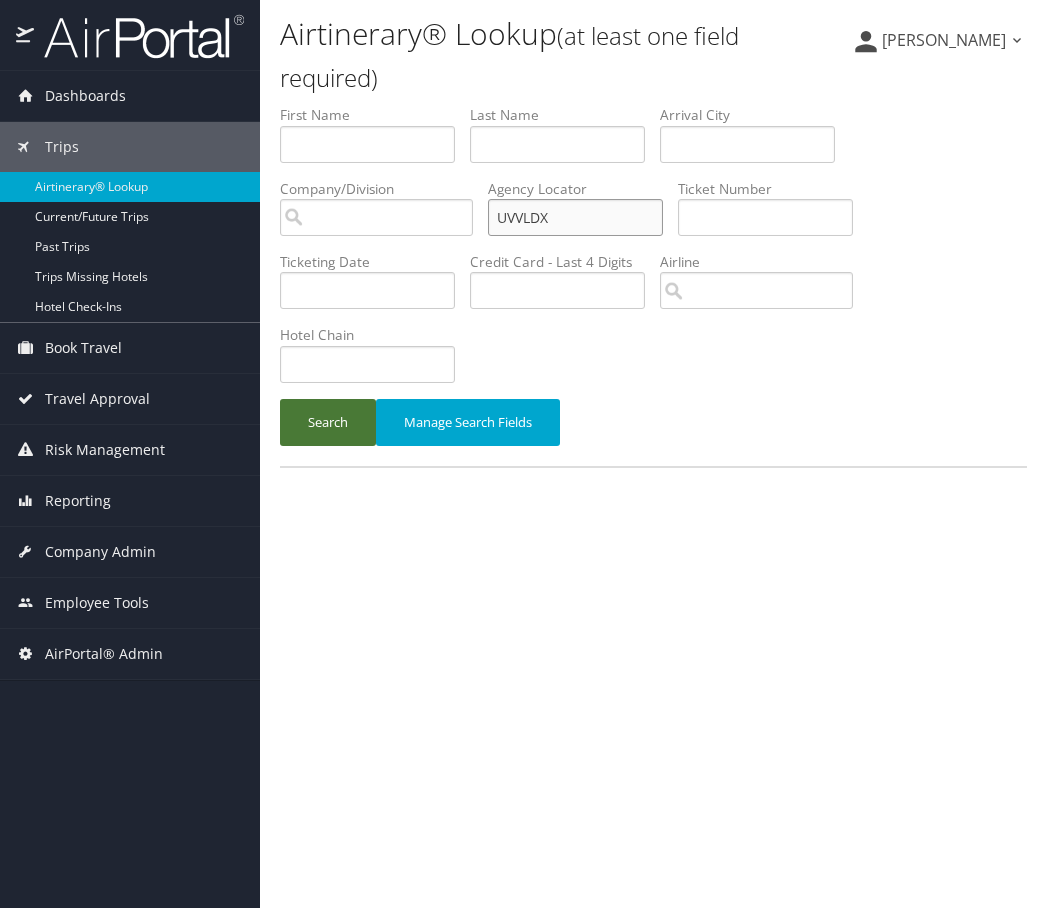 type on "UVVLDX" 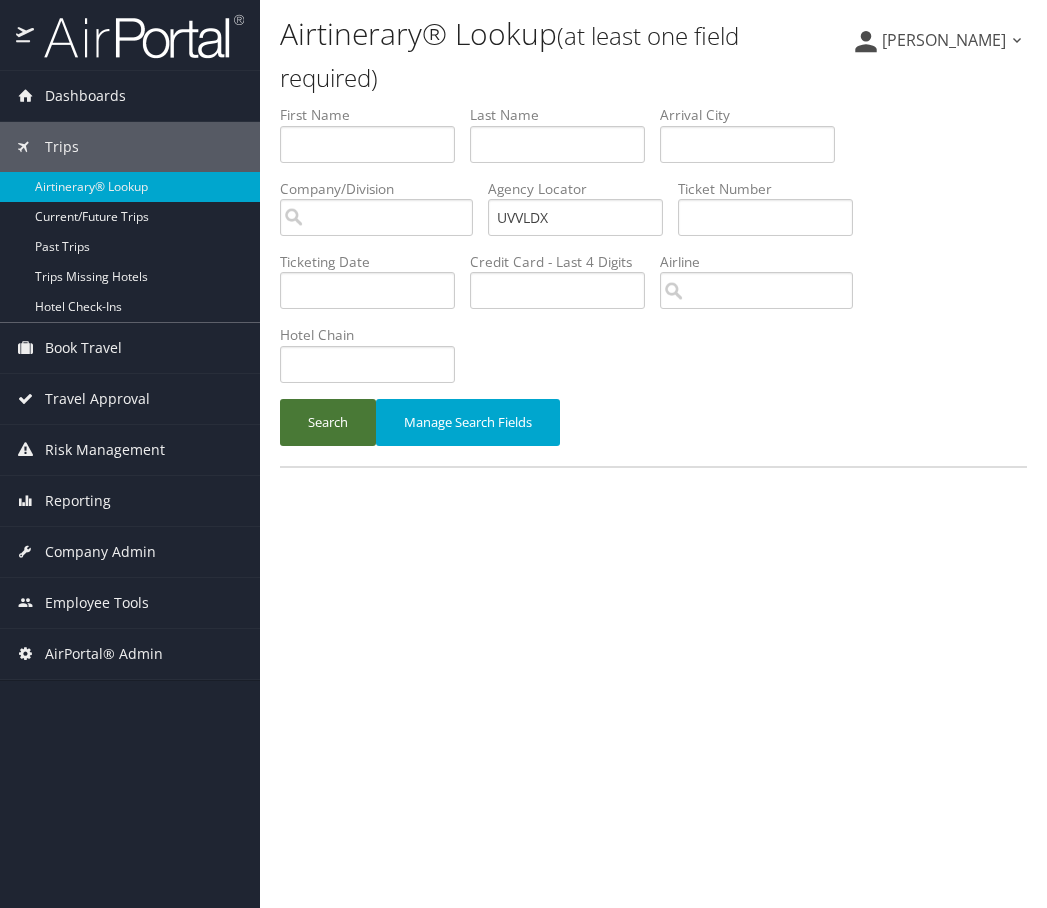 click on "Search" at bounding box center (328, 422) 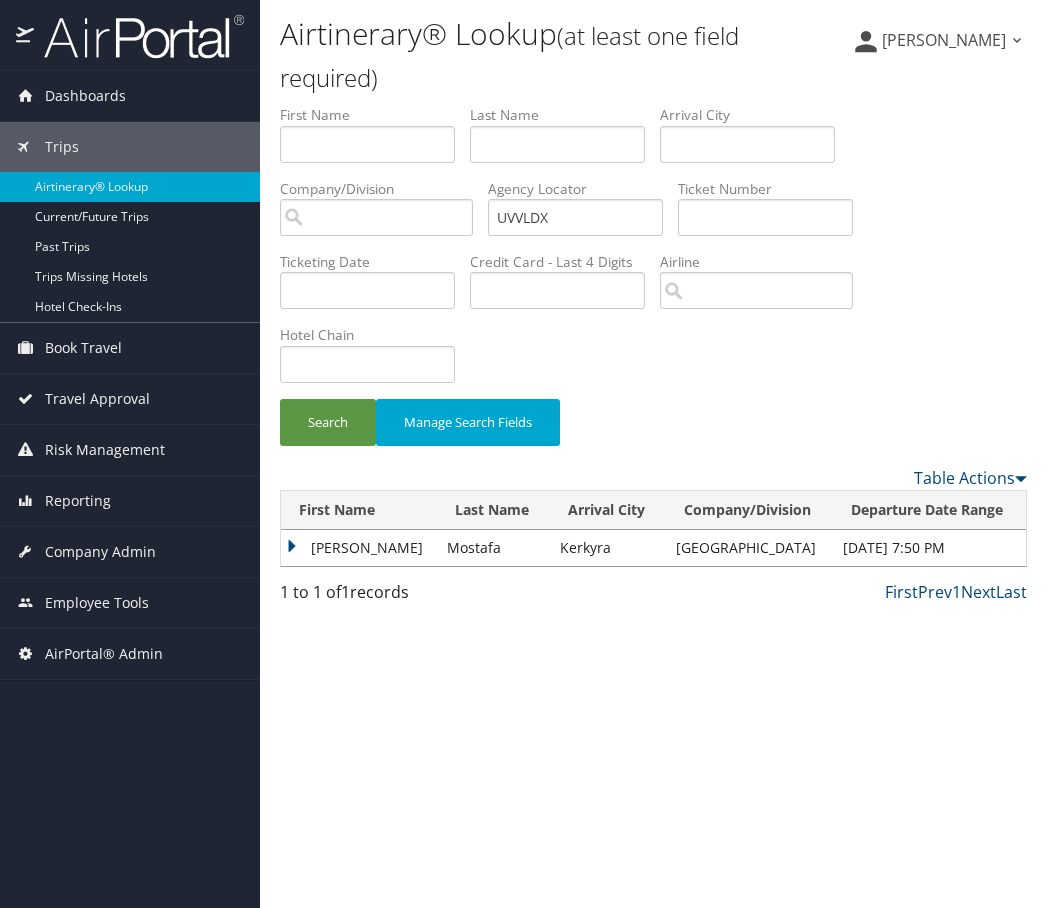 click on "Miguel" at bounding box center [359, 548] 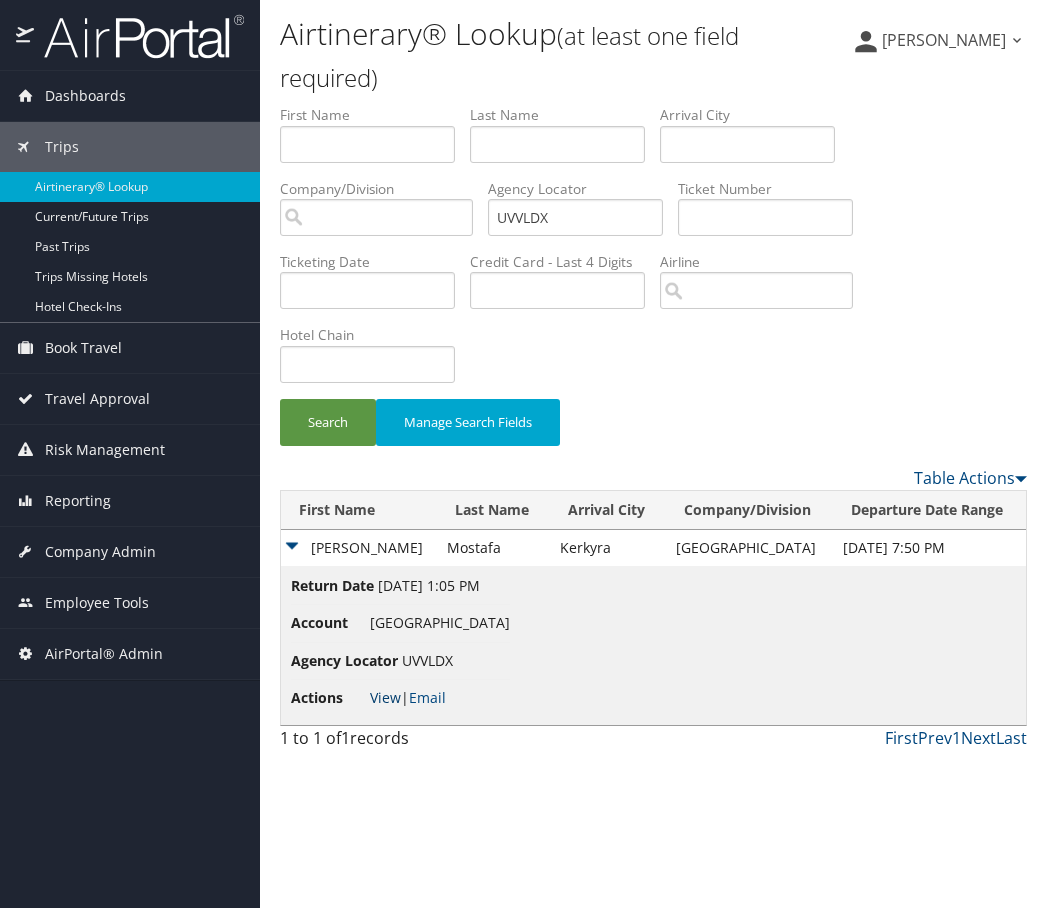click on "View" at bounding box center [385, 697] 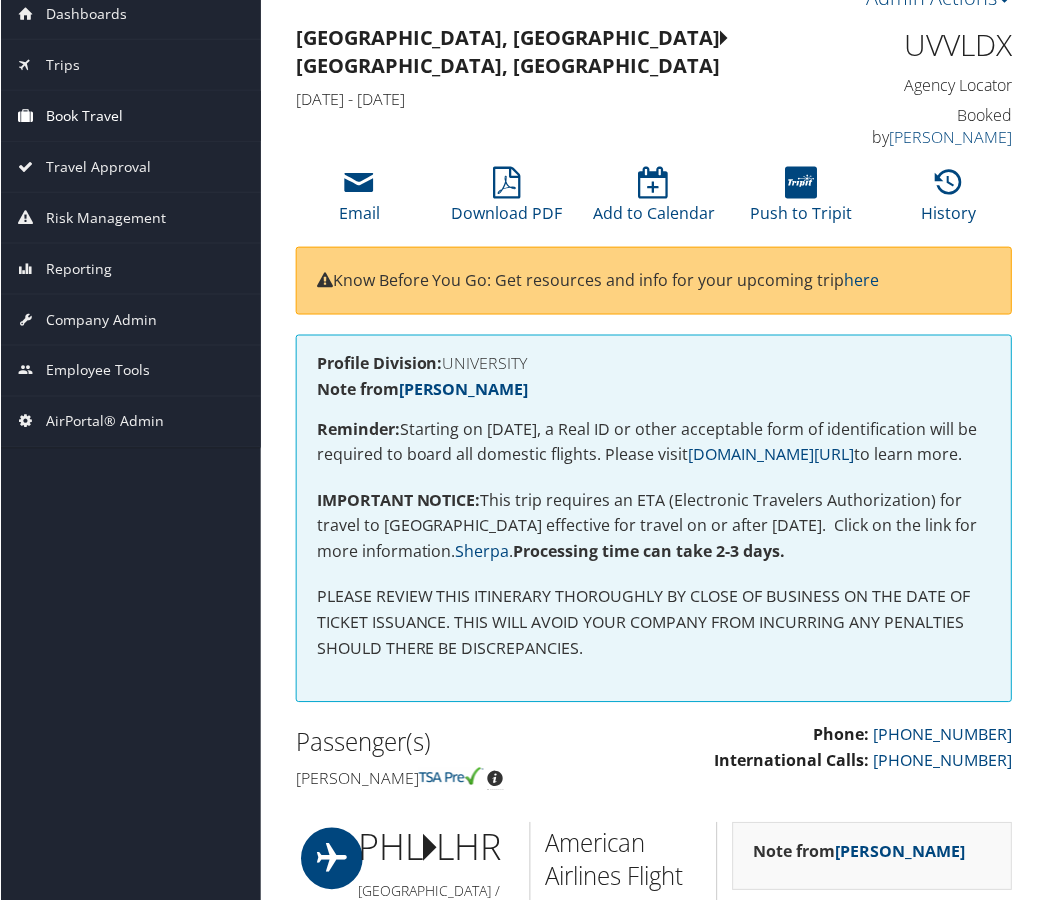 scroll, scrollTop: 0, scrollLeft: 0, axis: both 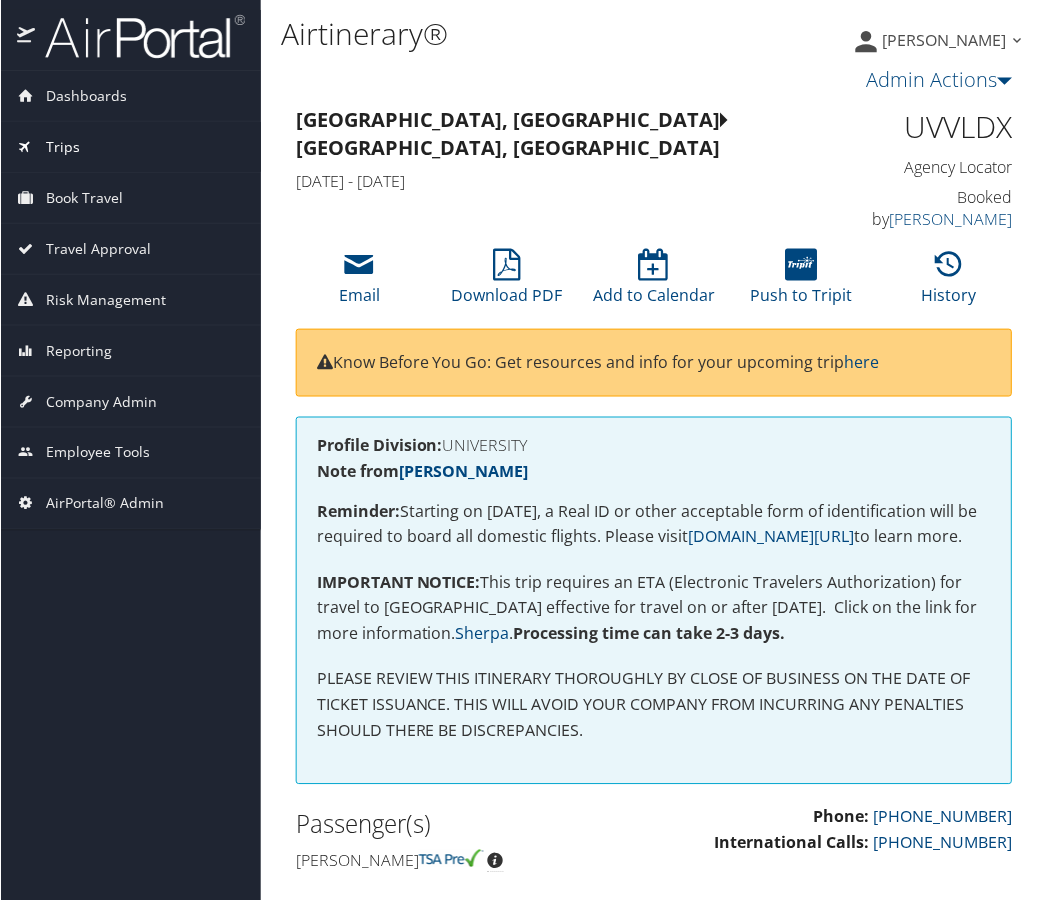 click on "Trips" at bounding box center [62, 147] 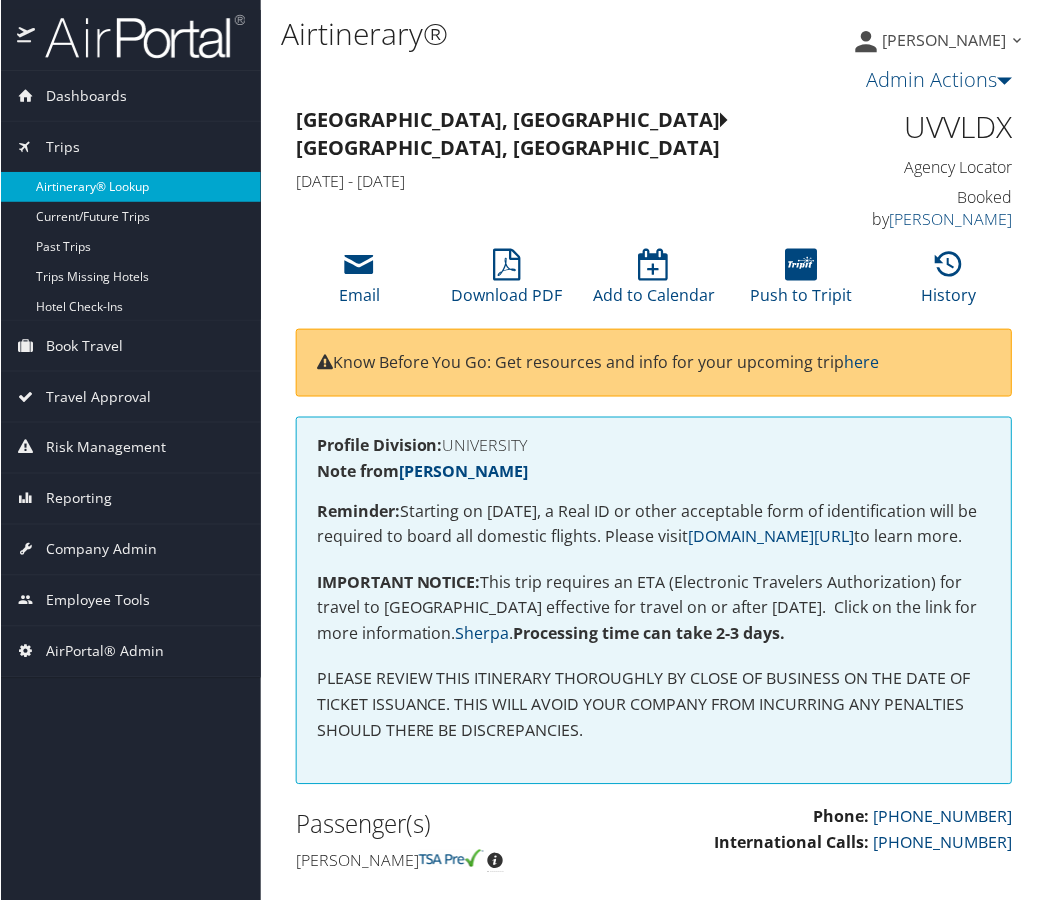 click on "Airtinerary® Lookup" at bounding box center (130, 187) 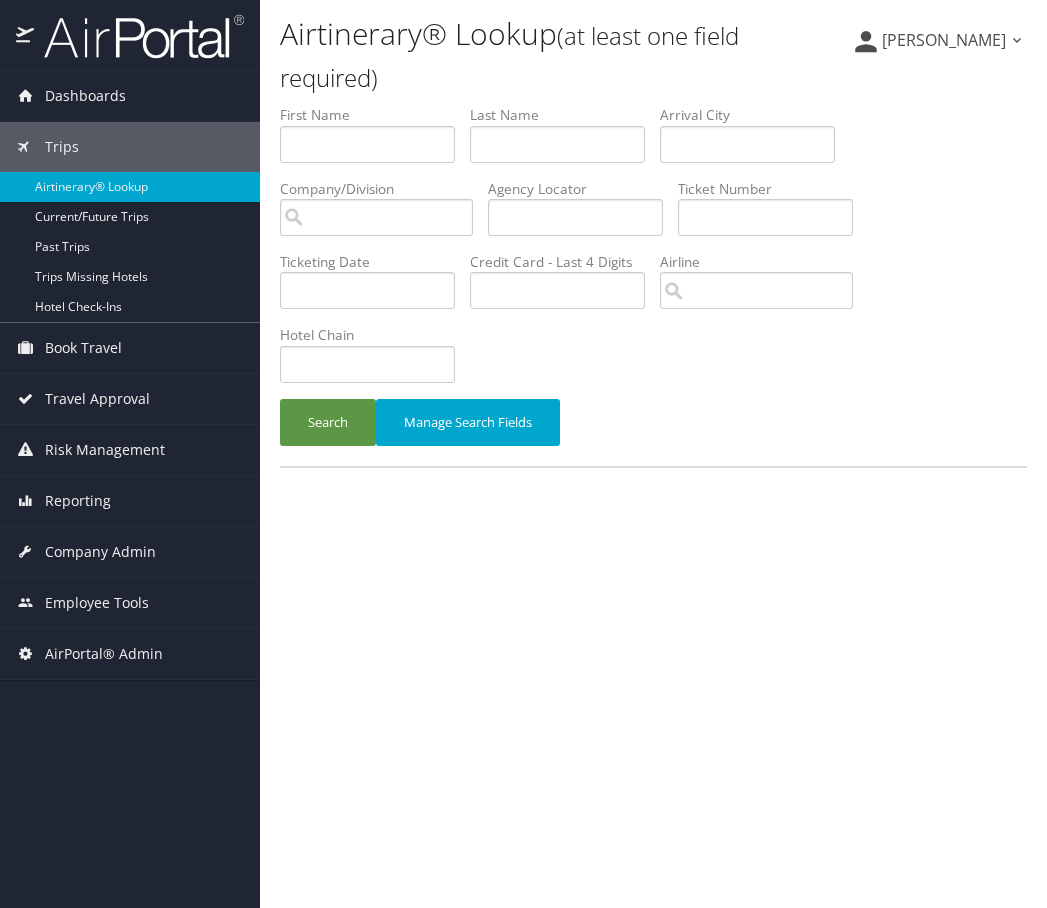 scroll, scrollTop: 0, scrollLeft: 0, axis: both 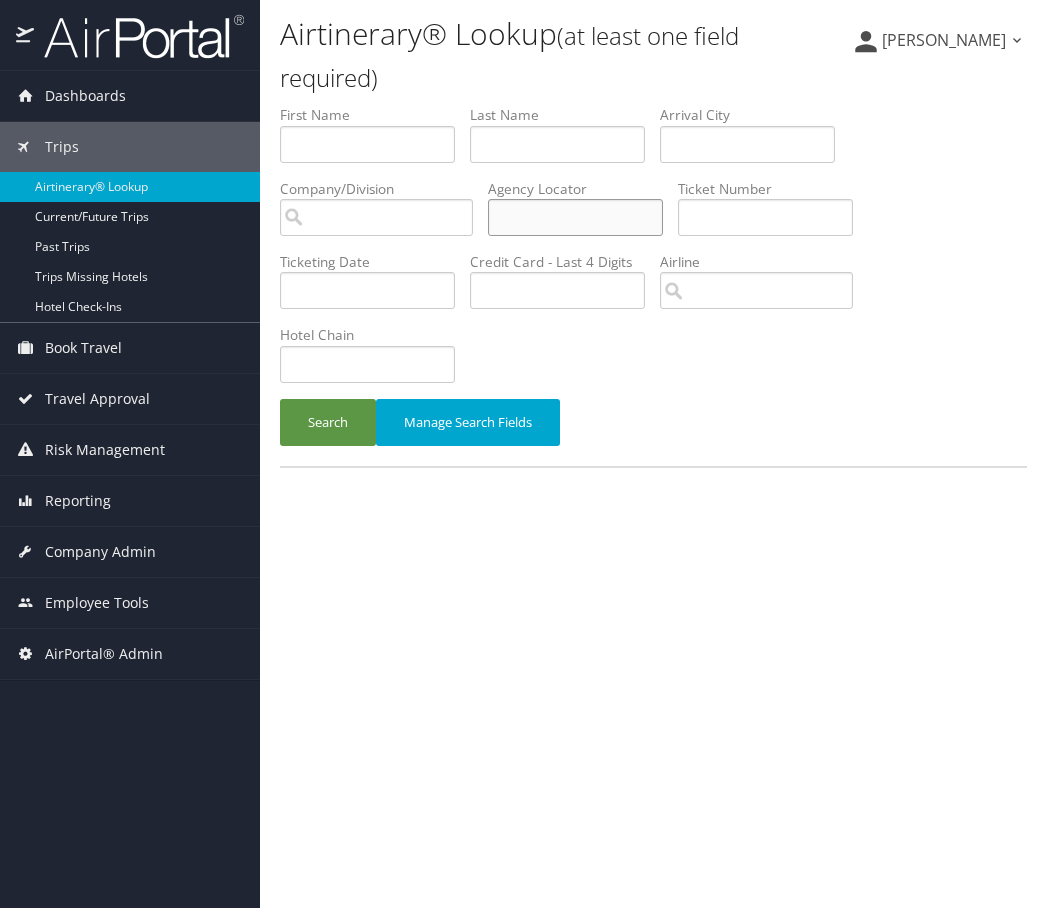 click at bounding box center (575, 217) 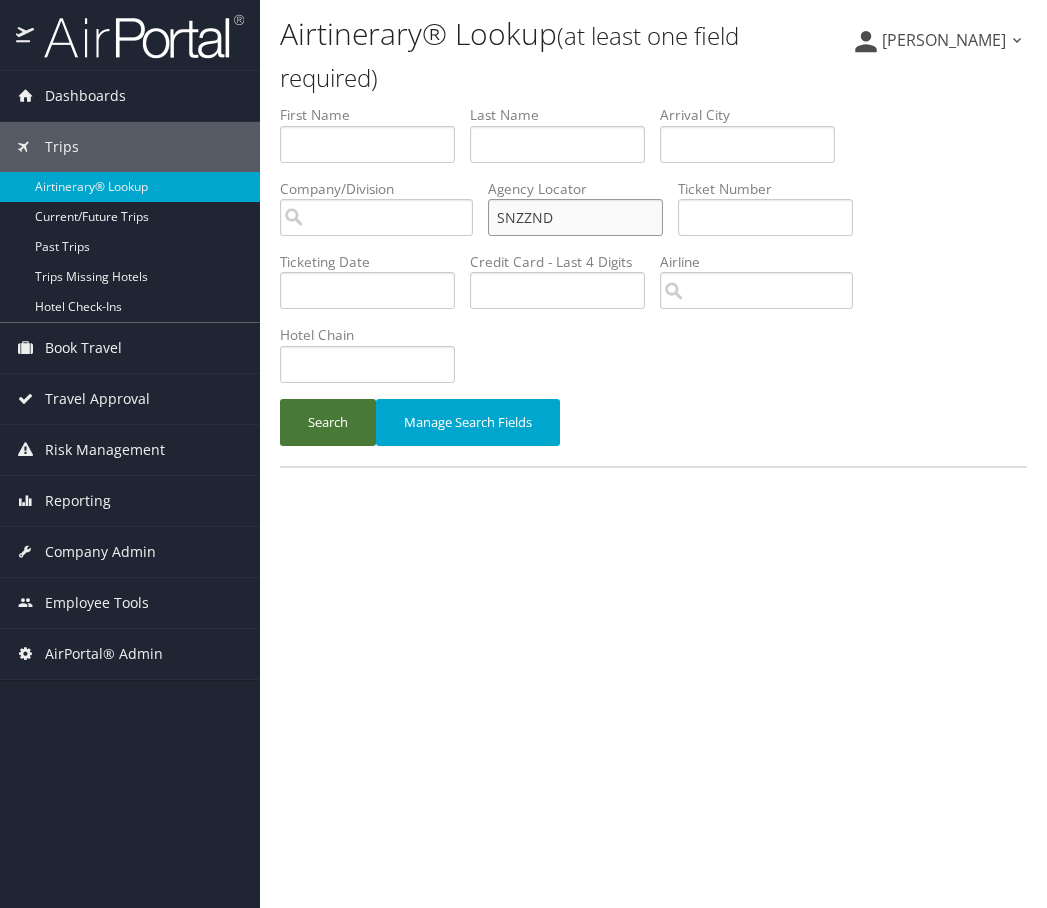 type on "SNZZND" 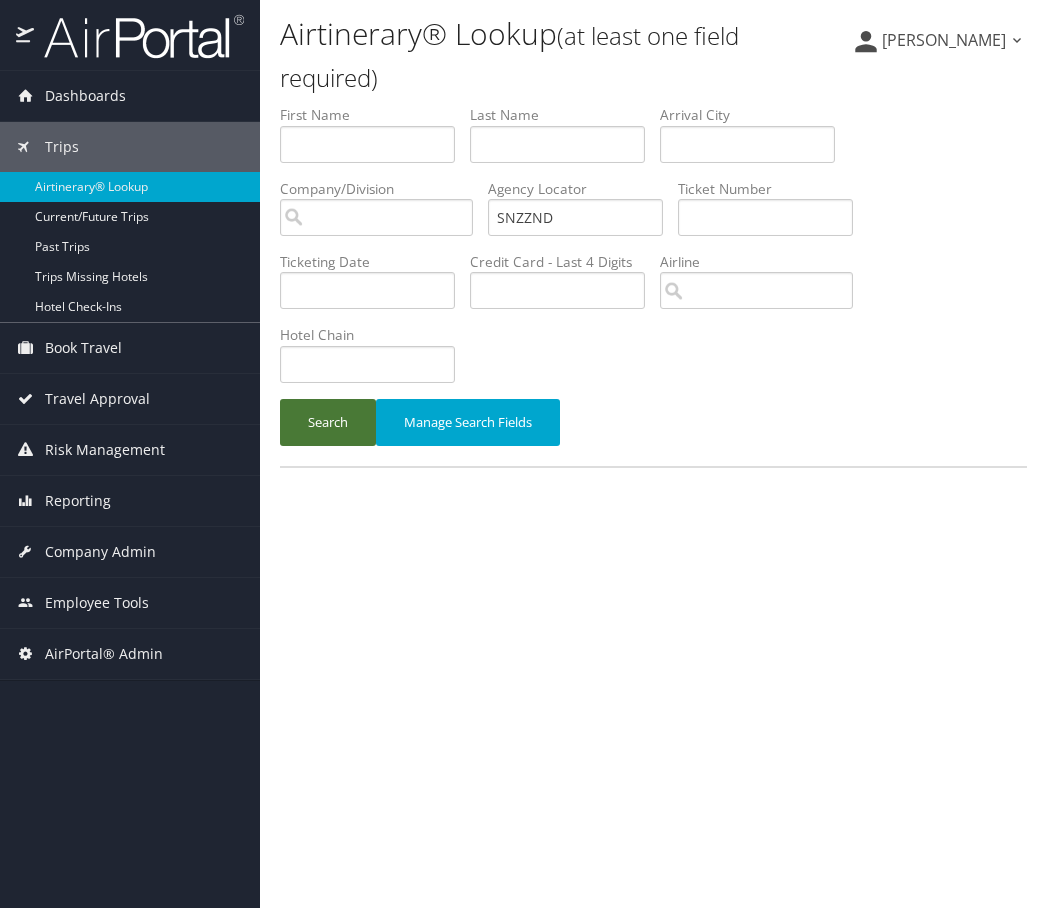 click on "Search" at bounding box center [328, 422] 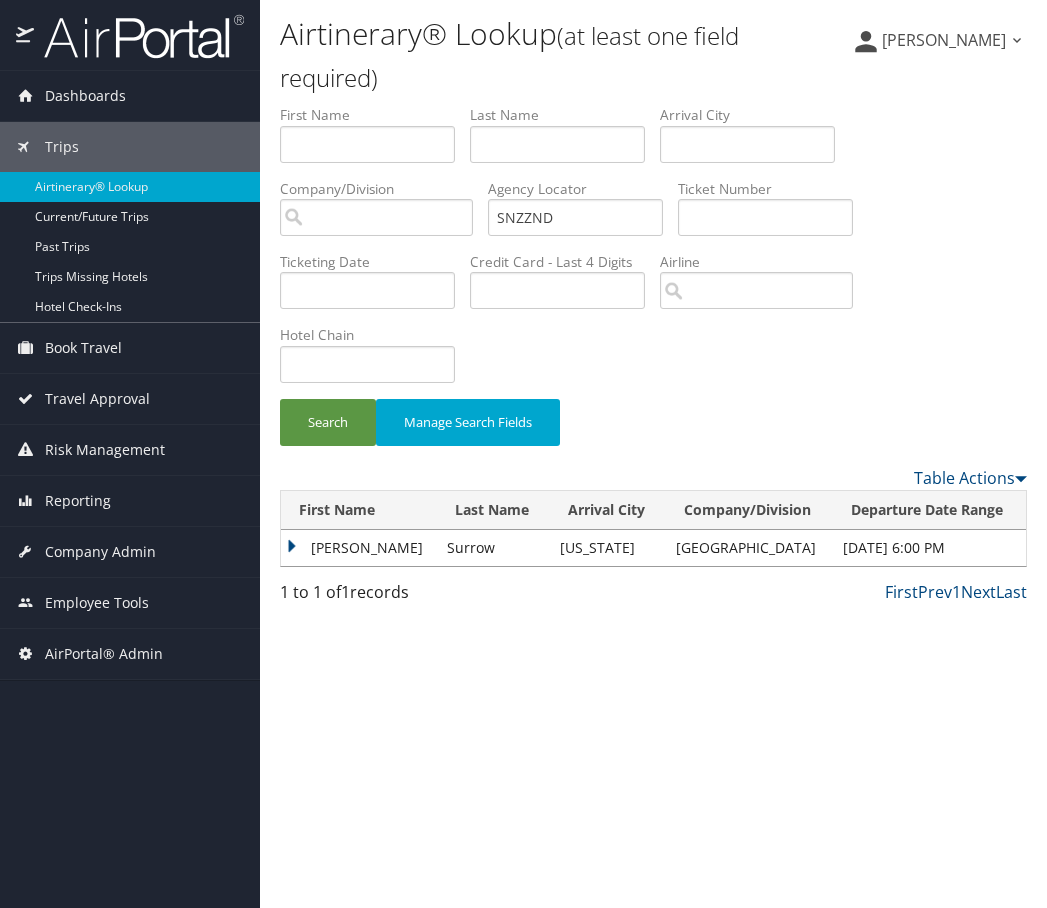 click on "Bernd" at bounding box center [359, 548] 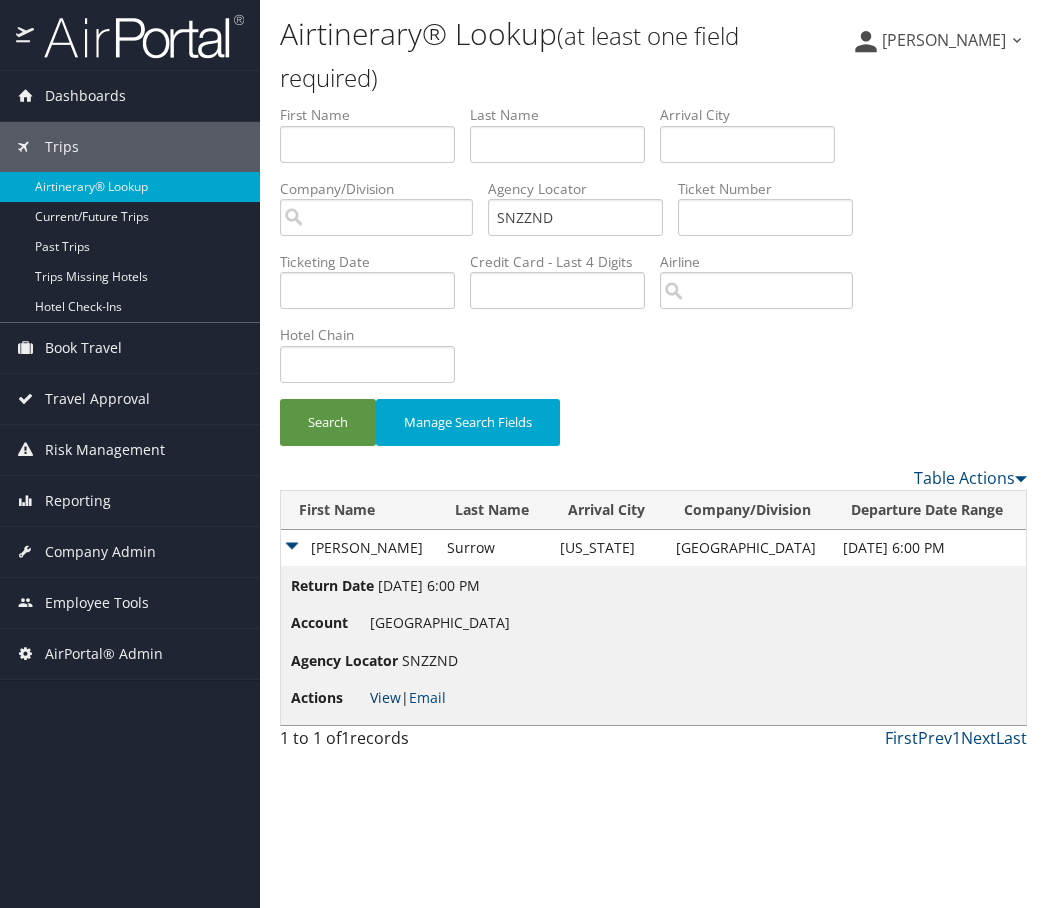 click on "View" at bounding box center (385, 697) 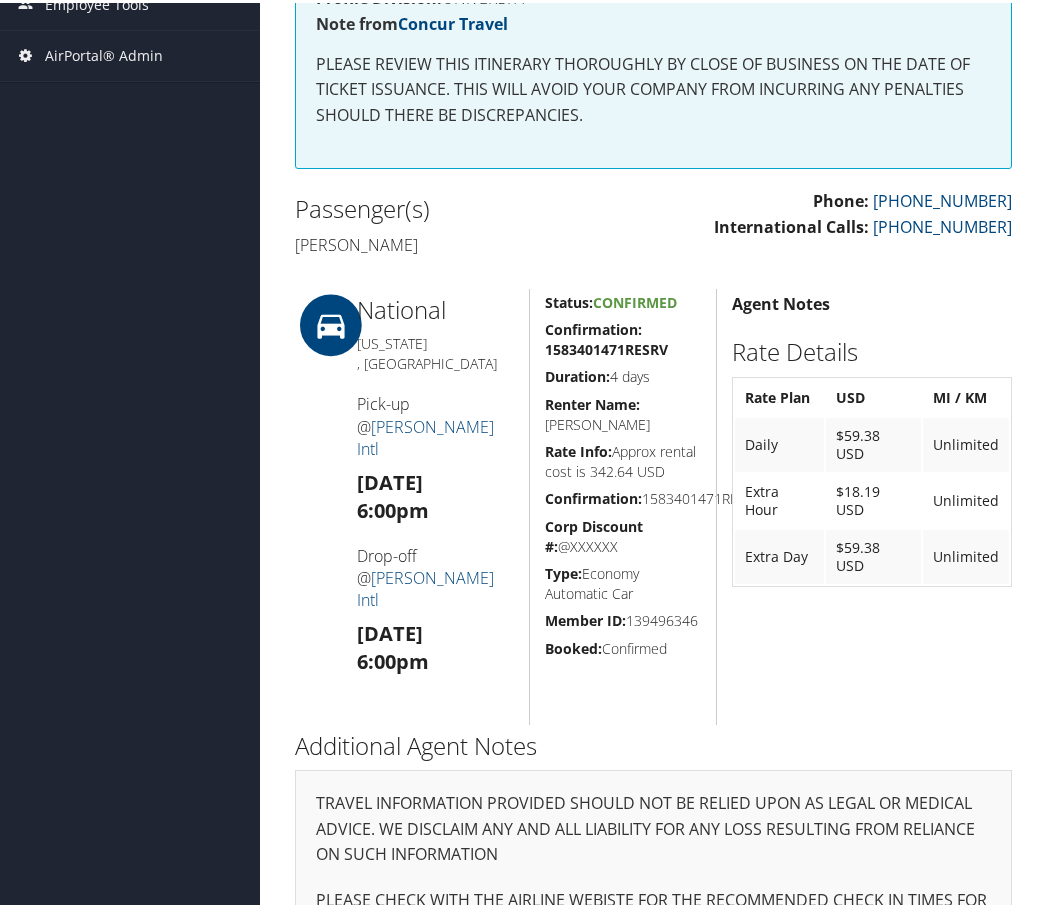 scroll, scrollTop: 591, scrollLeft: 0, axis: vertical 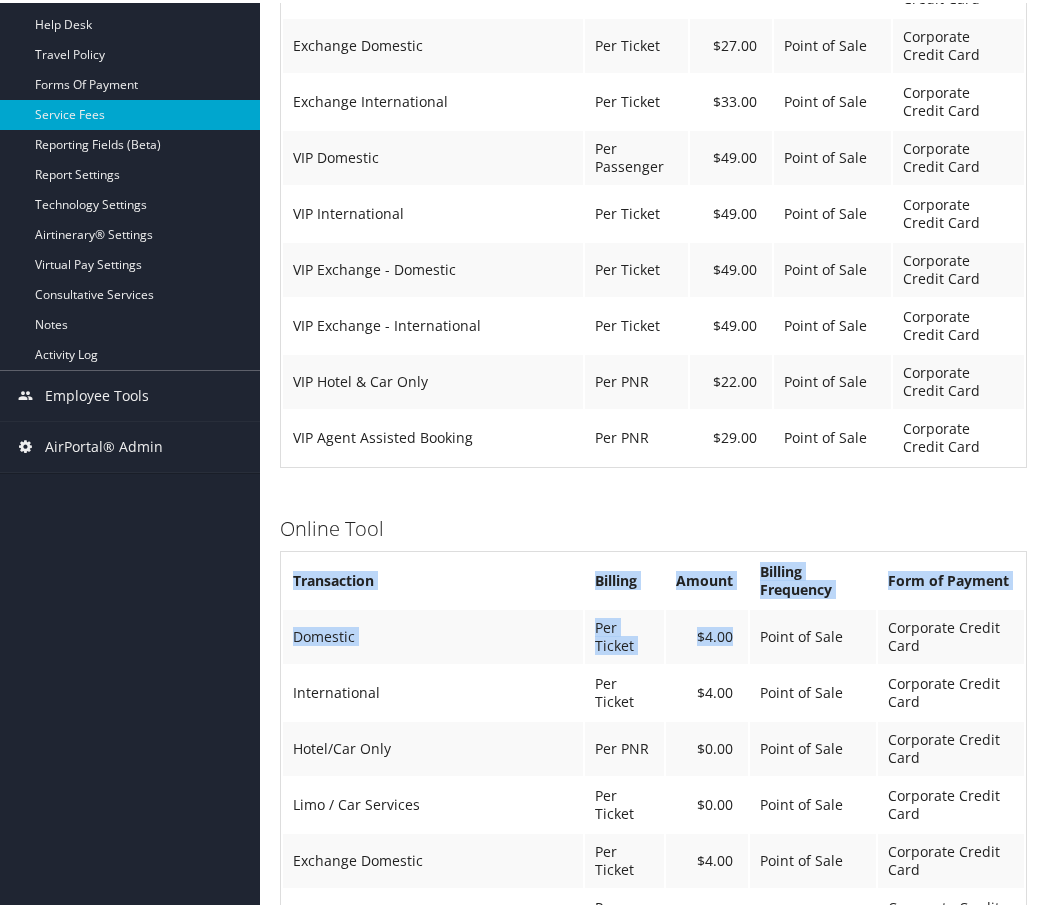 drag, startPoint x: 268, startPoint y: 639, endPoint x: 745, endPoint y: 636, distance: 477.00943 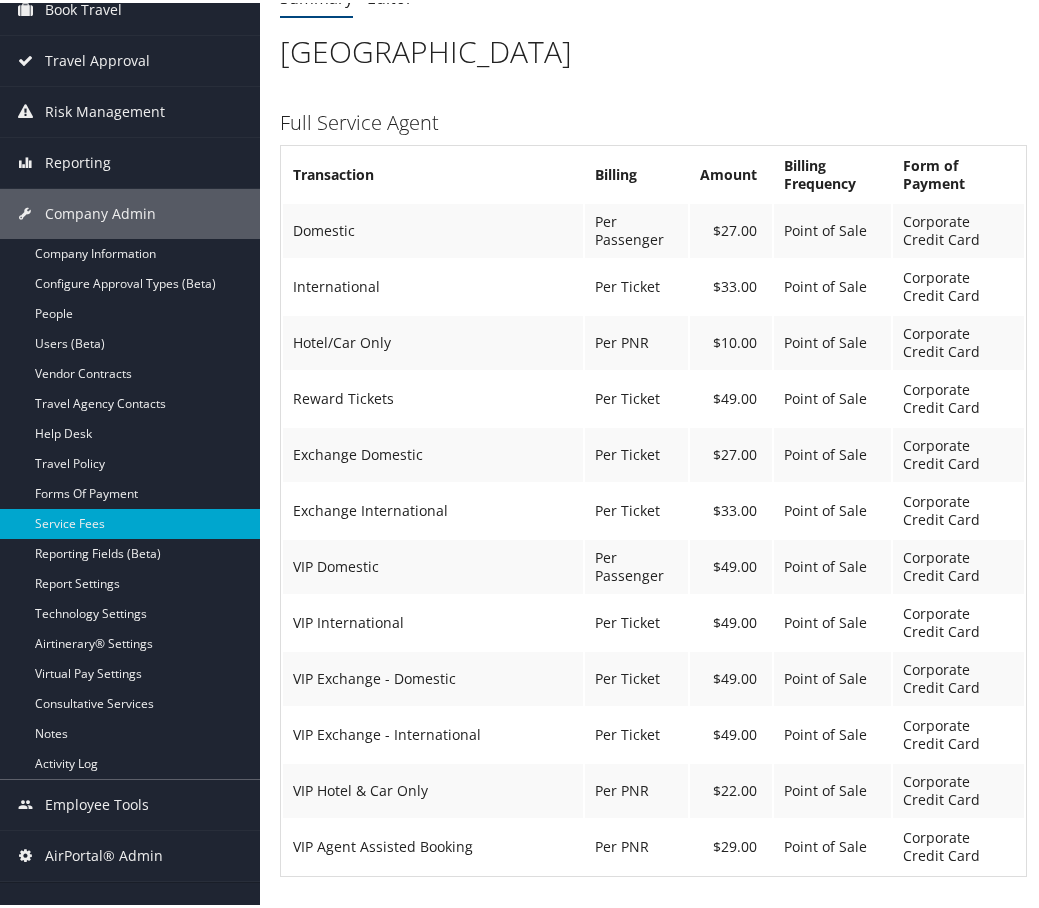 scroll, scrollTop: 200, scrollLeft: 0, axis: vertical 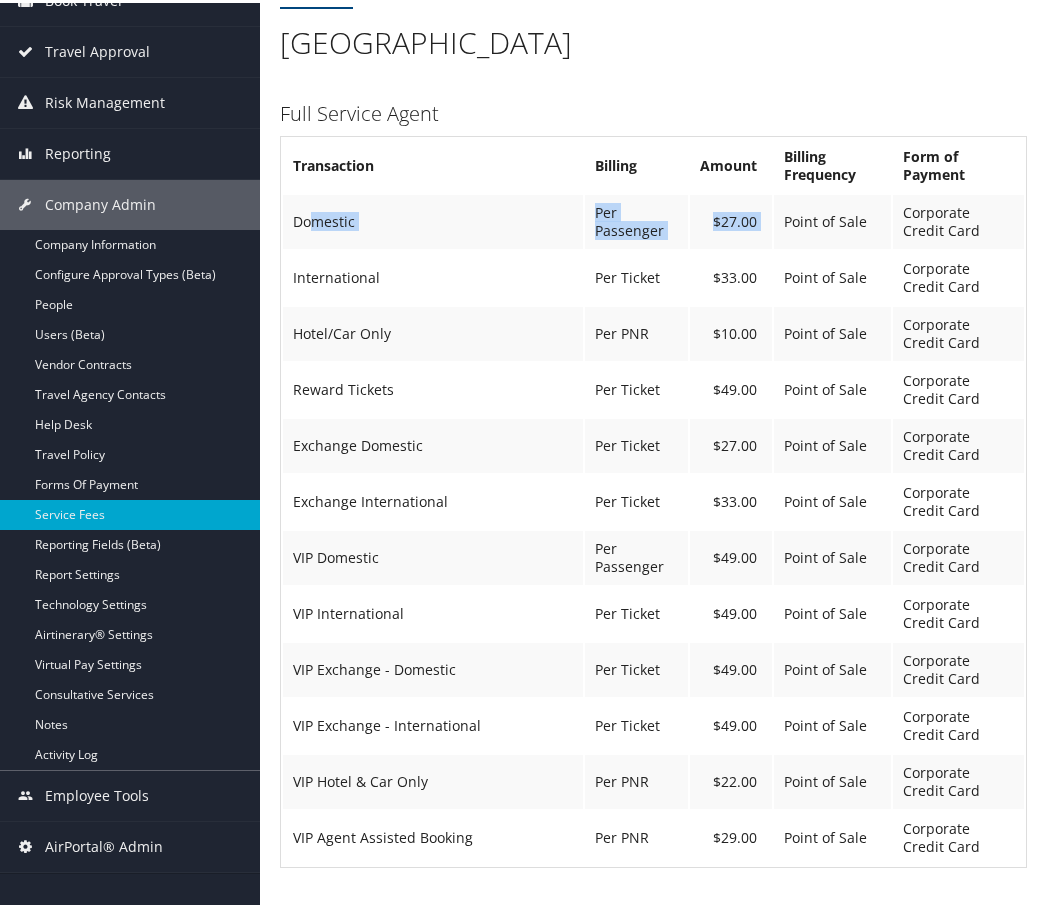 drag, startPoint x: 317, startPoint y: 223, endPoint x: 772, endPoint y: 217, distance: 455.03955 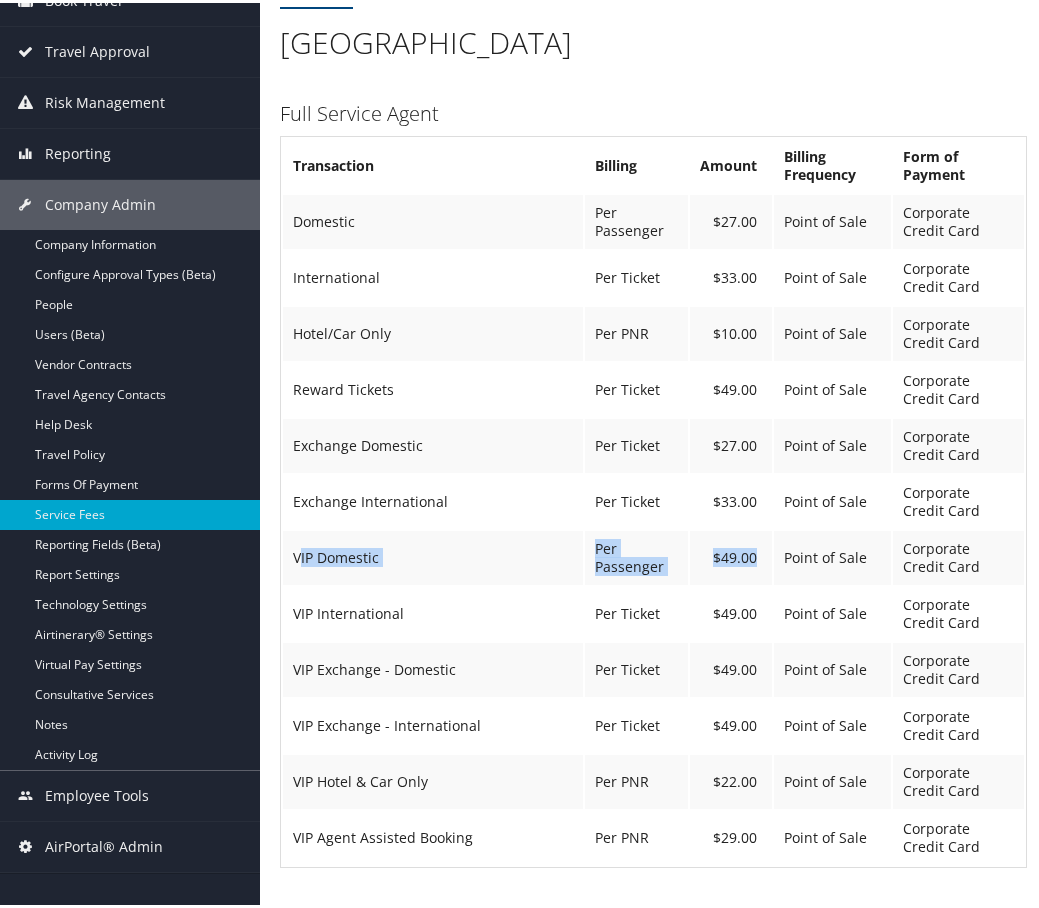 drag, startPoint x: 299, startPoint y: 557, endPoint x: 757, endPoint y: 558, distance: 458.0011 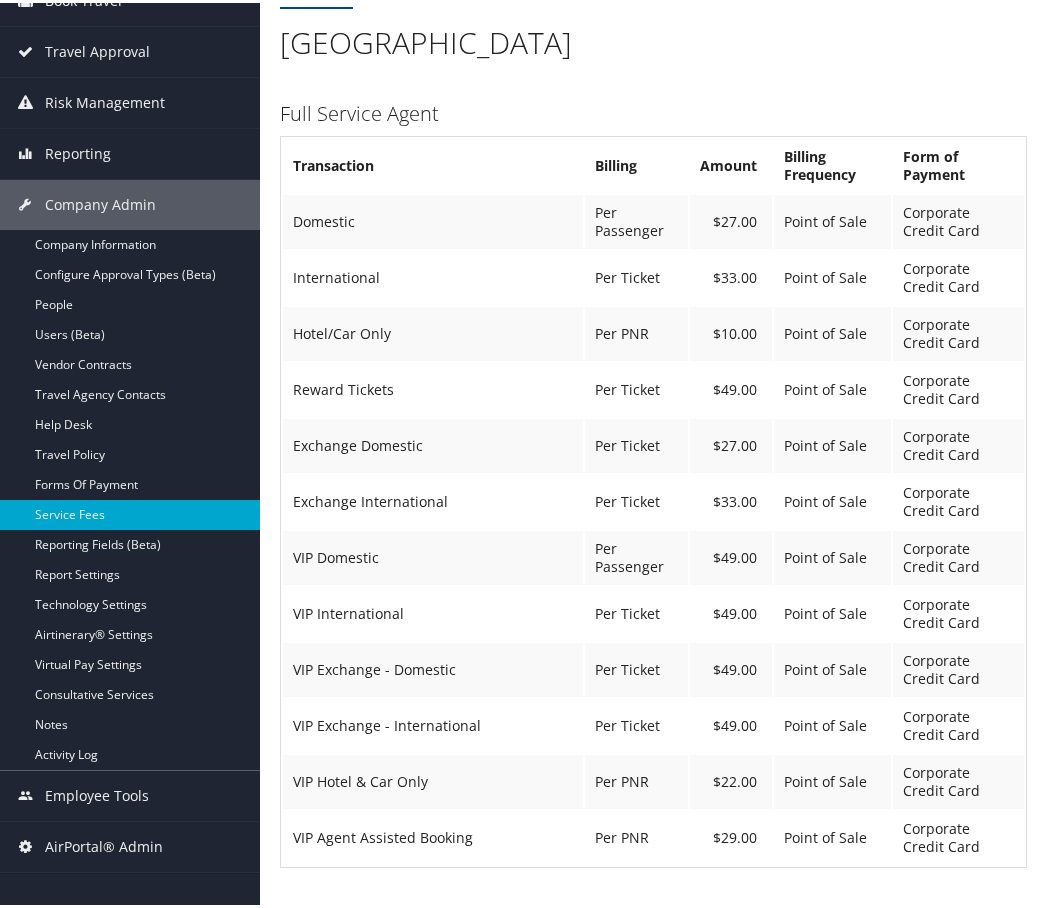 click on "$33.00" at bounding box center (731, 499) 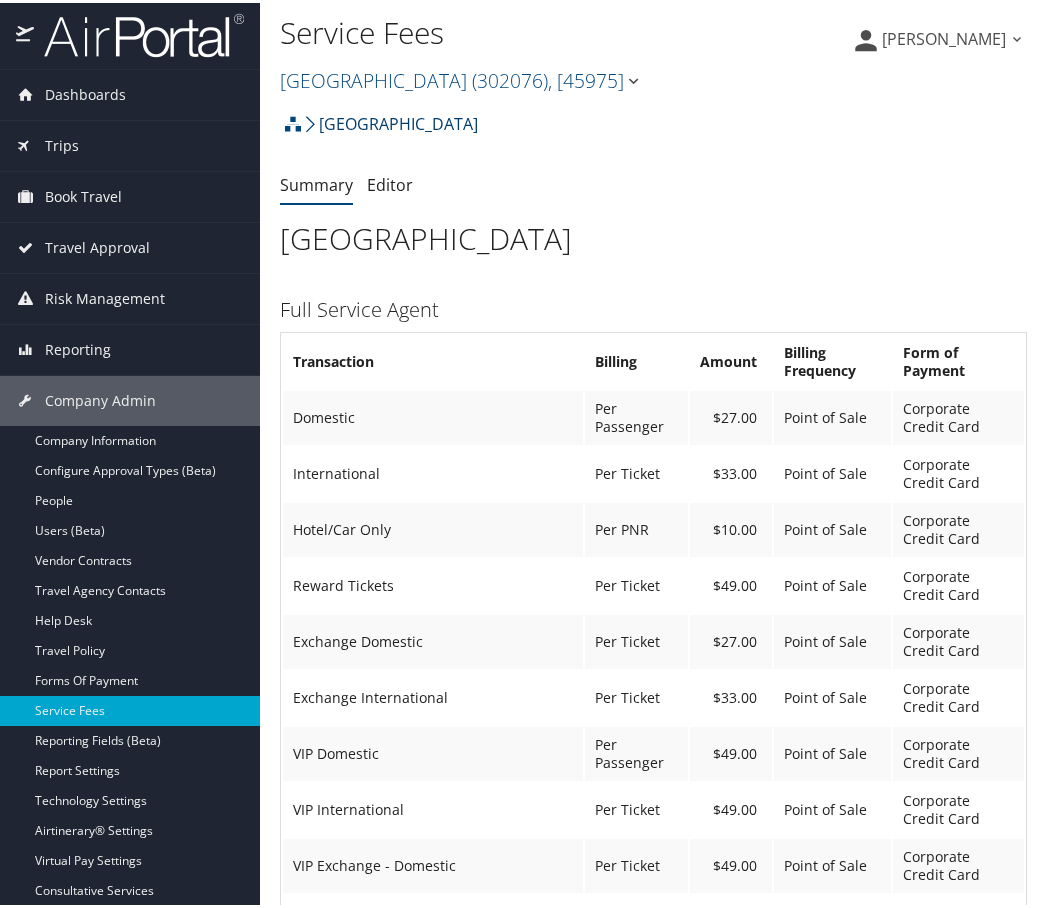 scroll, scrollTop: 0, scrollLeft: 0, axis: both 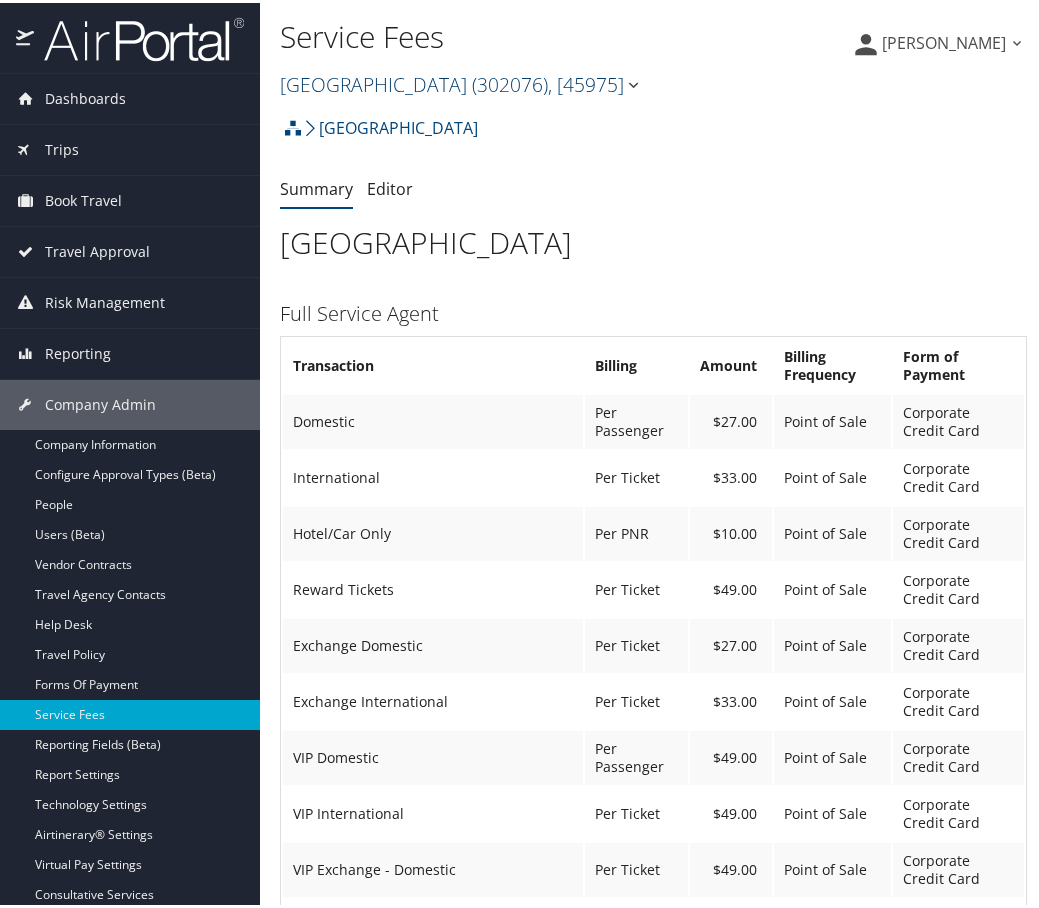 click on "Temple University   ( 302076 )  , [ 45975 ]" at bounding box center [461, 81] 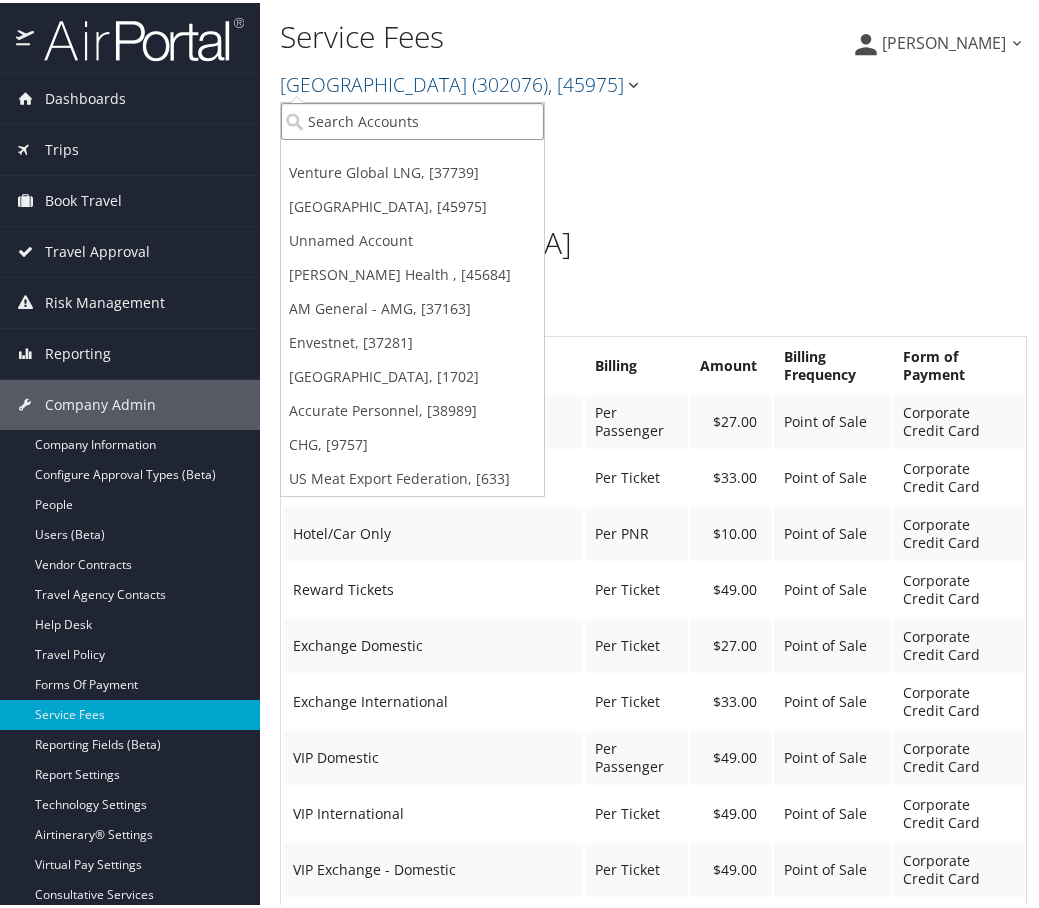 click at bounding box center (412, 118) 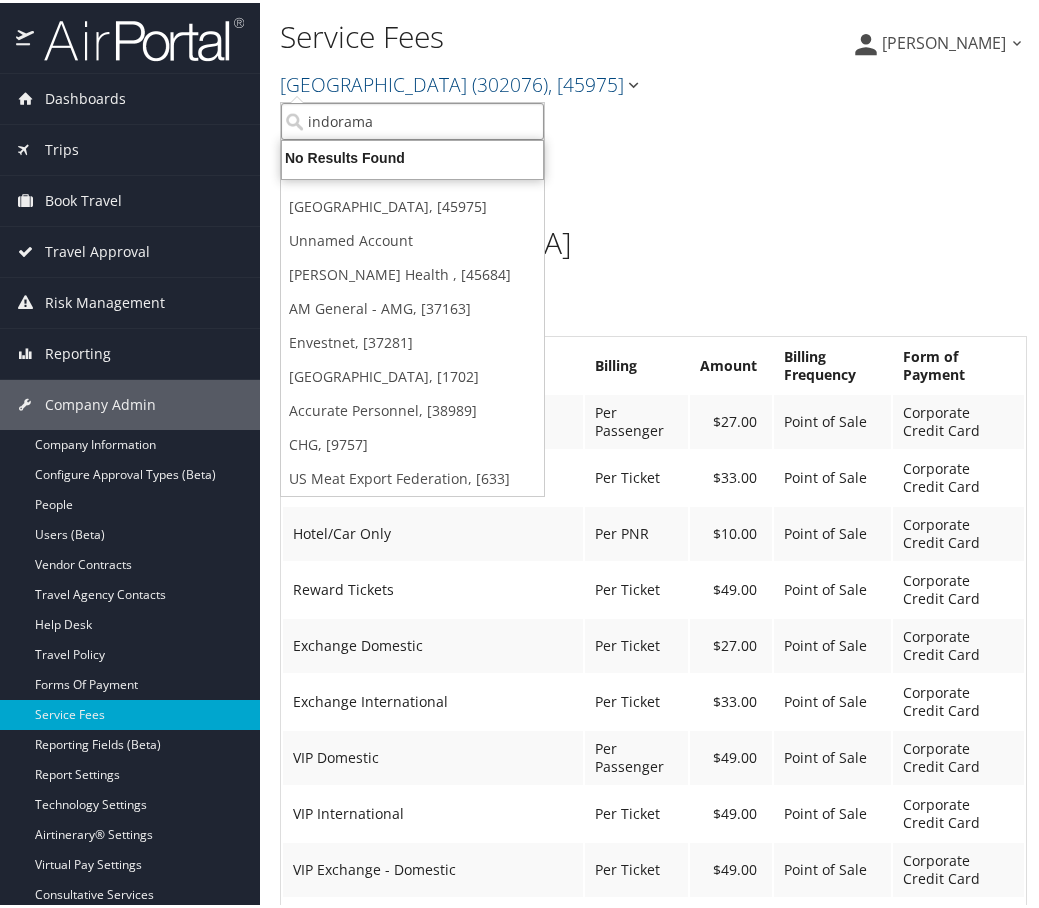 type on "indoram" 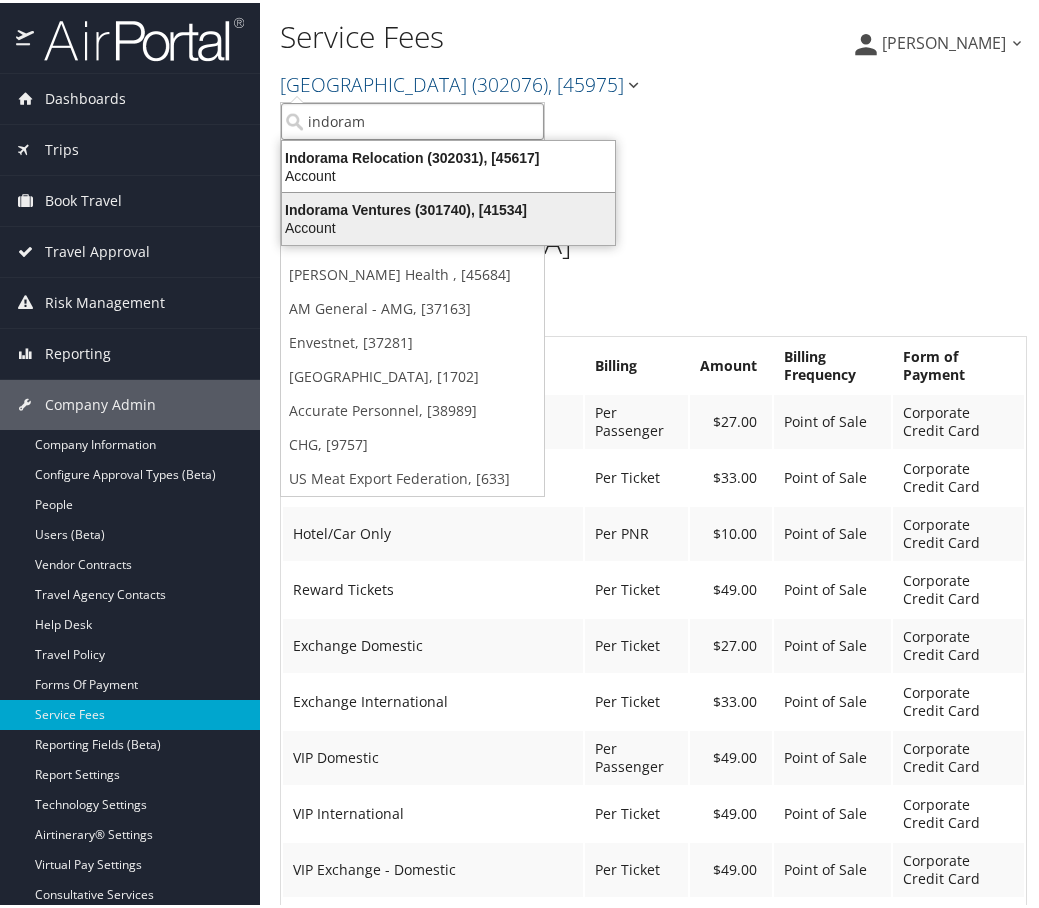 click on "Indorama Ventures (301740), [41534]" at bounding box center [448, 207] 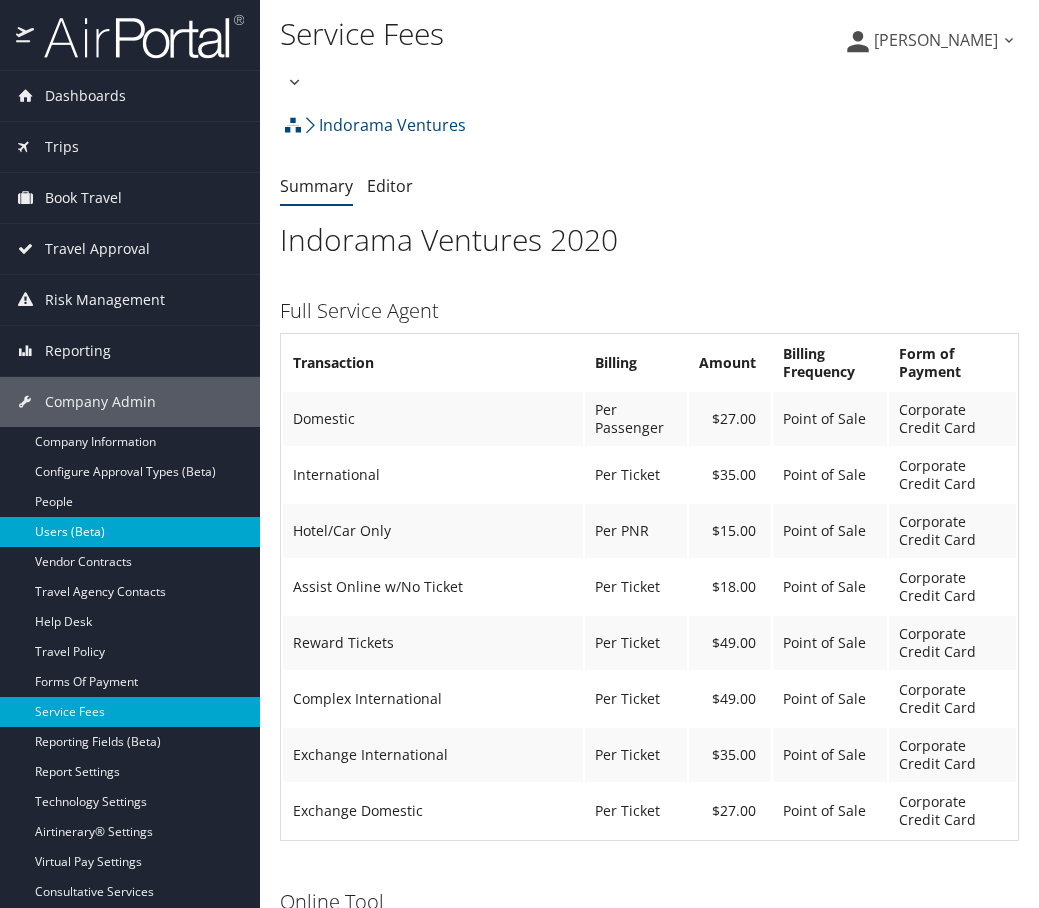 scroll, scrollTop: 0, scrollLeft: 0, axis: both 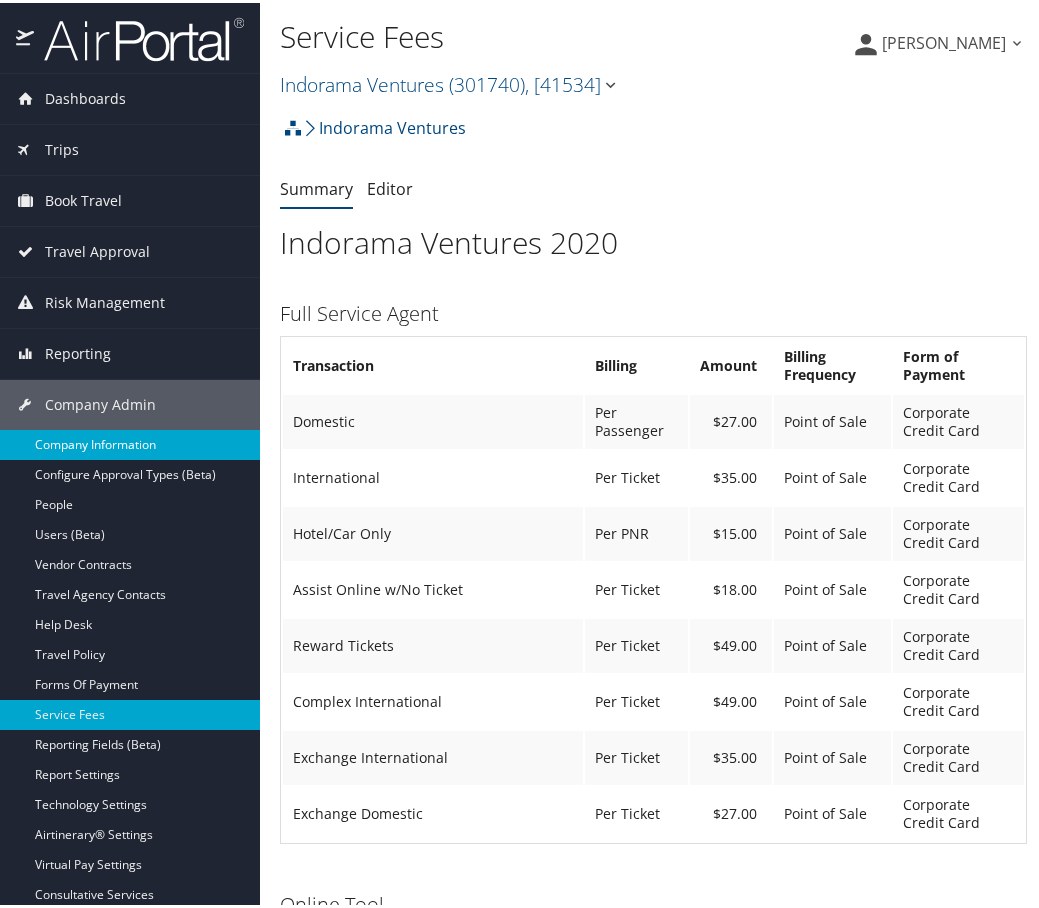 click on "Company Information" at bounding box center (130, 442) 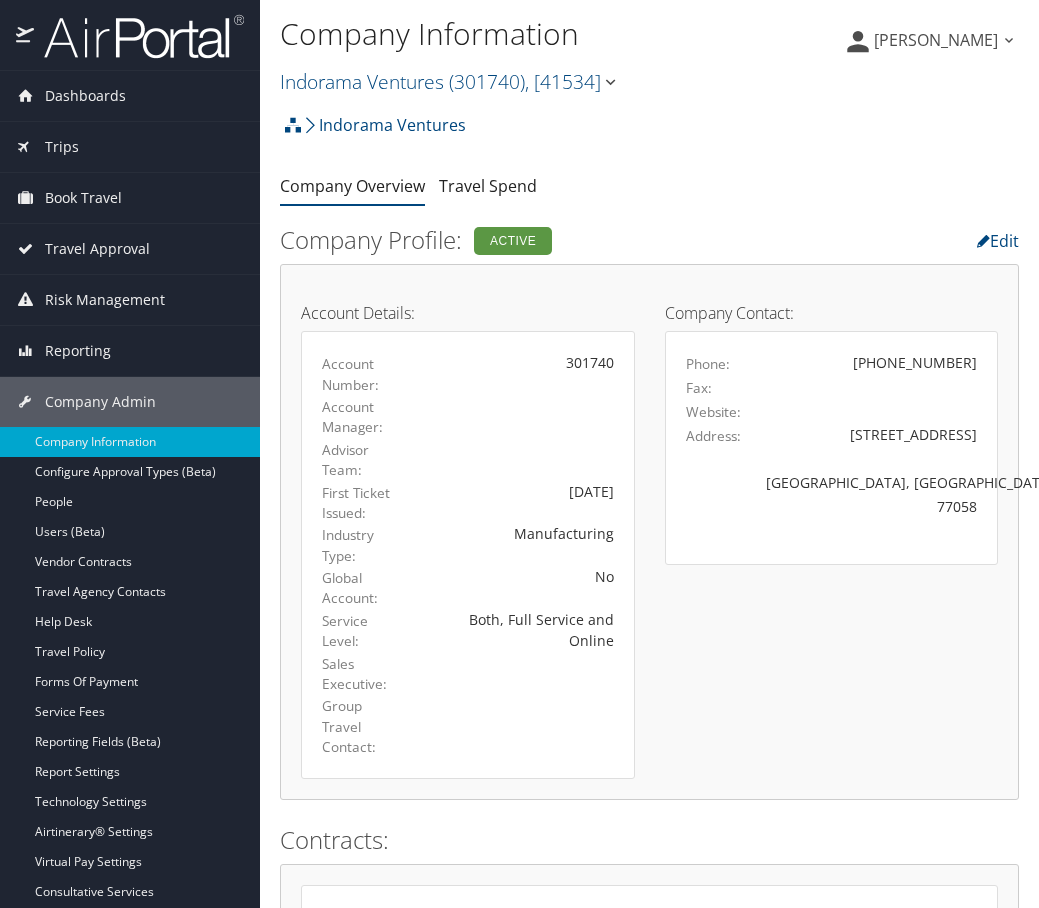 scroll, scrollTop: 0, scrollLeft: 0, axis: both 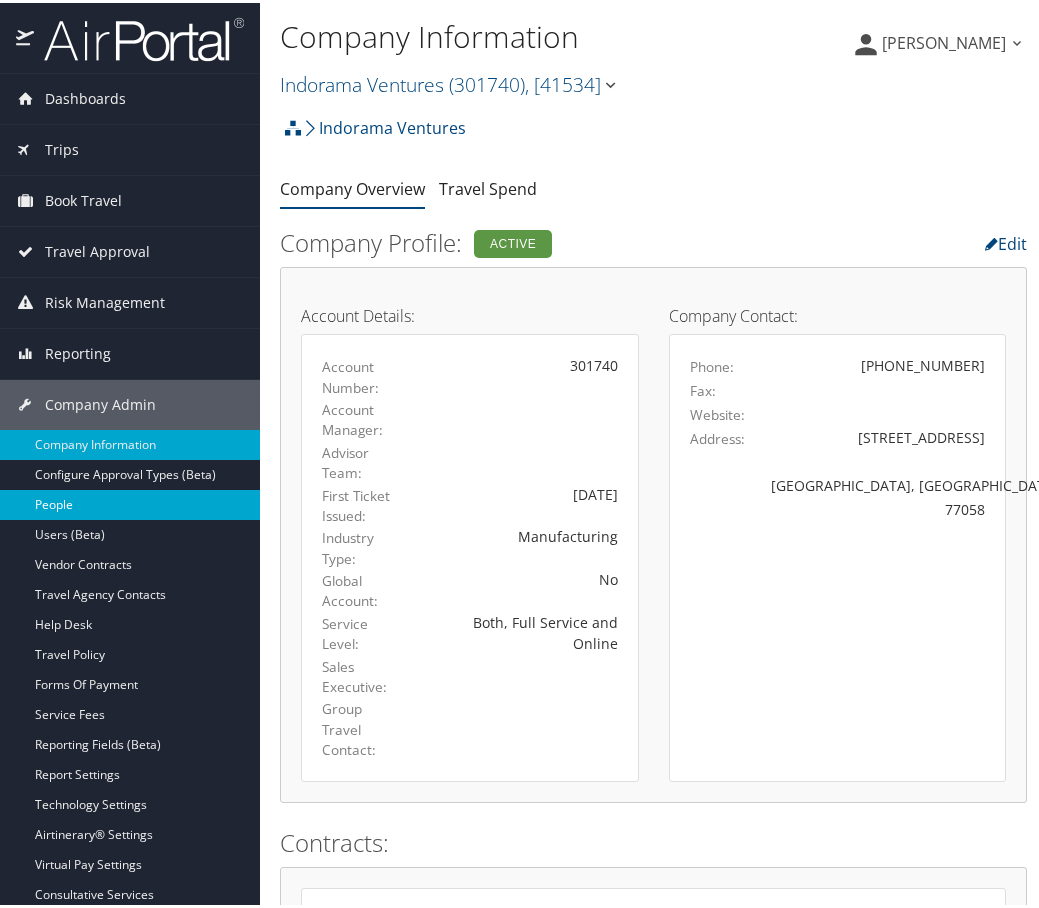 click on "People" at bounding box center (130, 502) 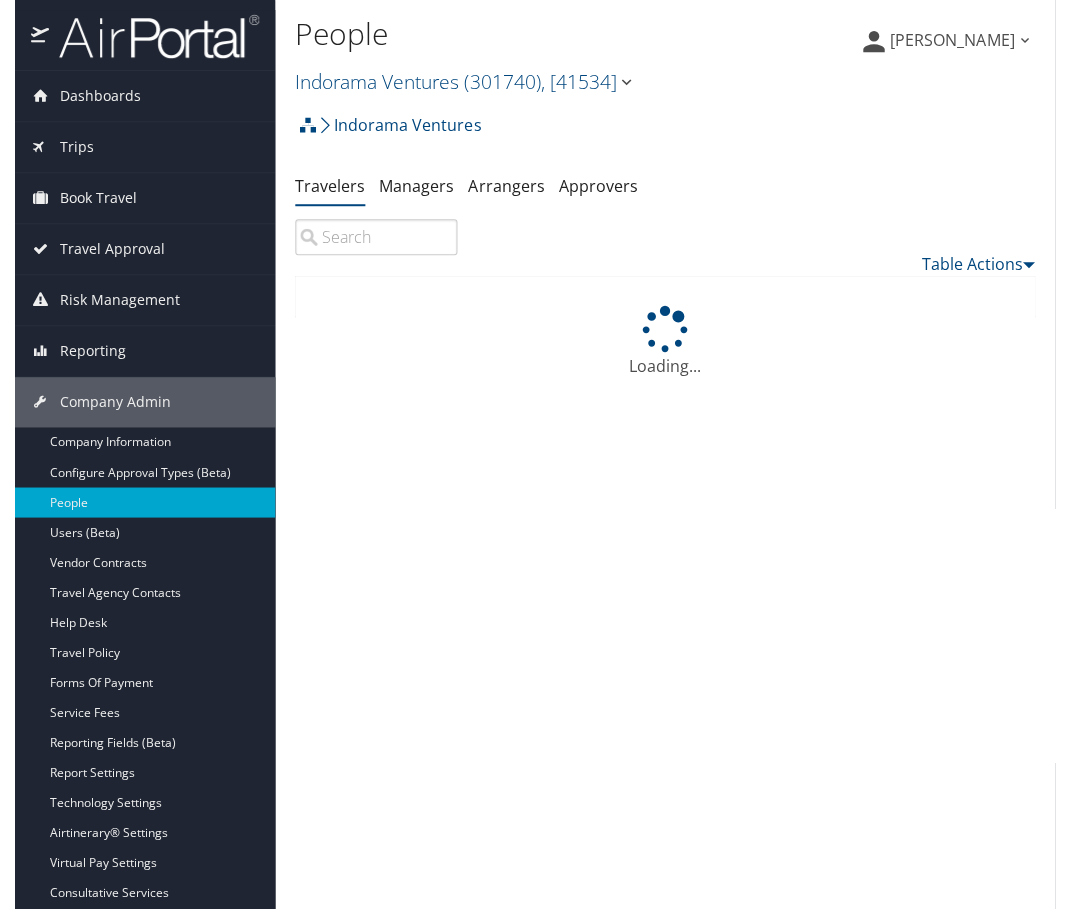scroll, scrollTop: 0, scrollLeft: 0, axis: both 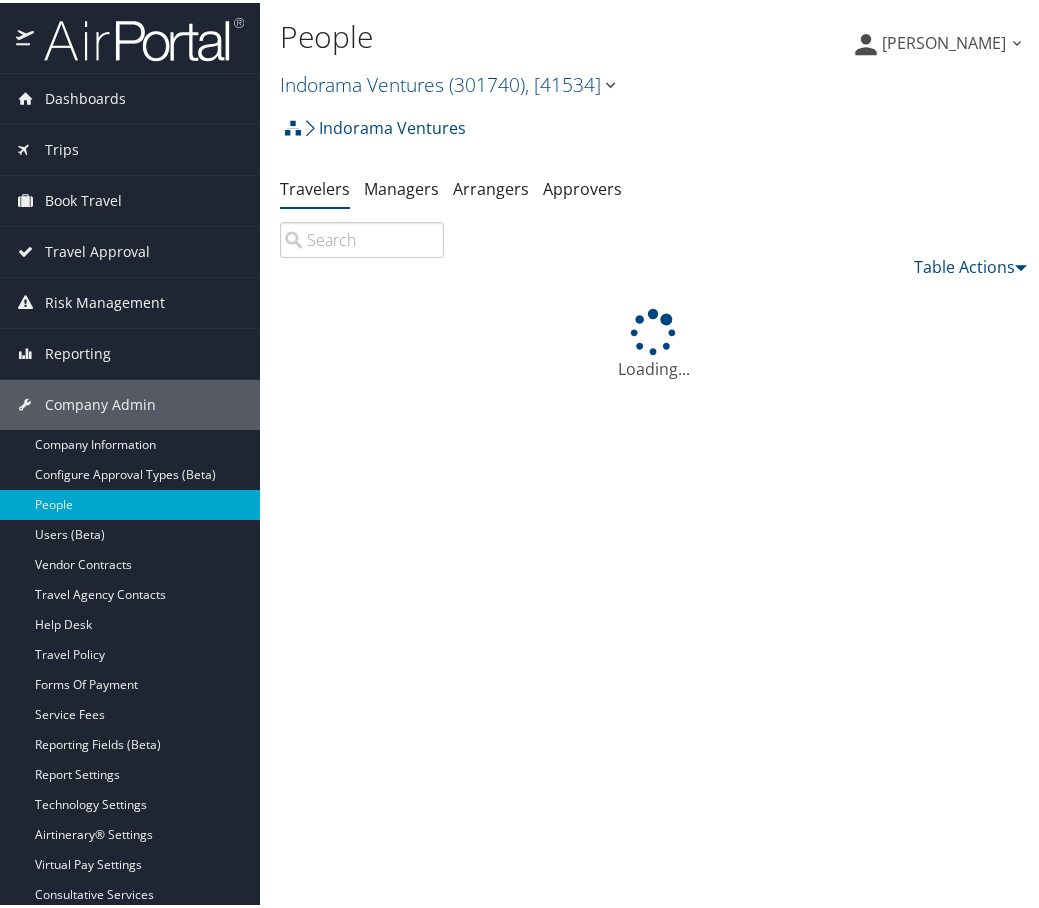 click at bounding box center [362, 237] 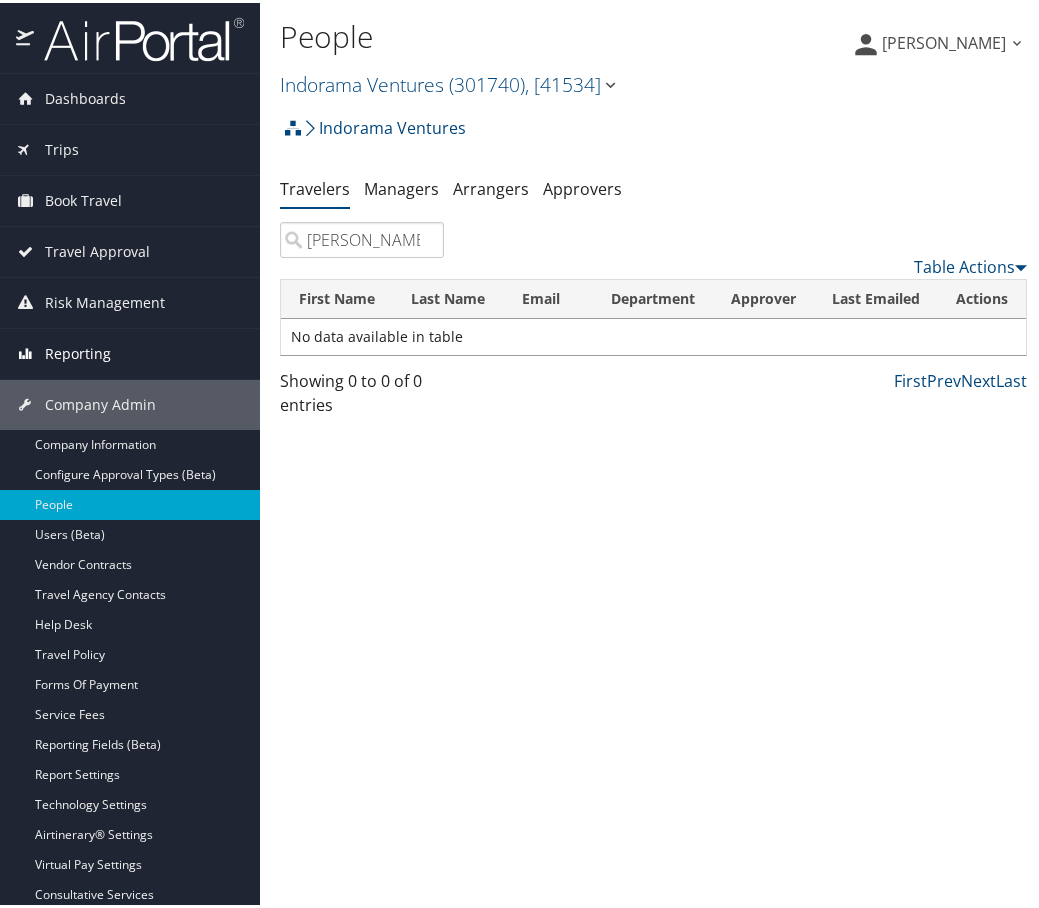 type on "marinelli" 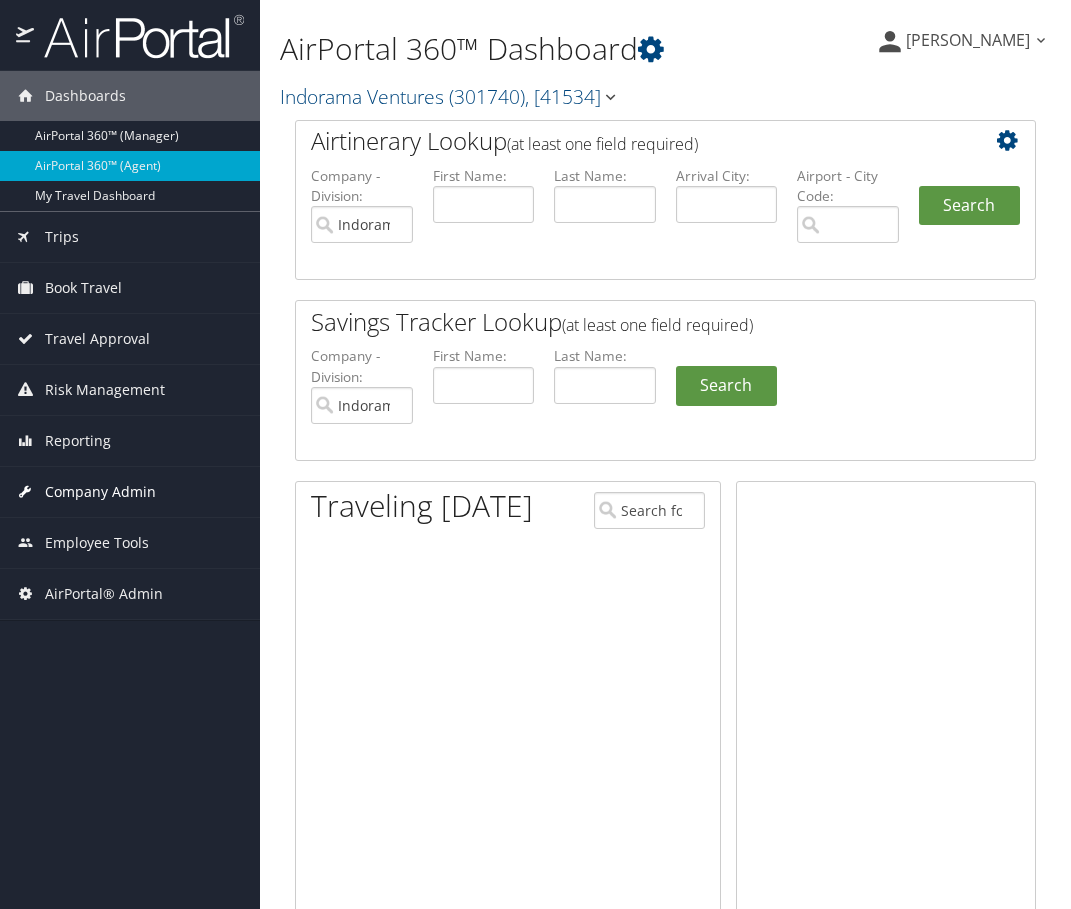 scroll, scrollTop: 0, scrollLeft: 0, axis: both 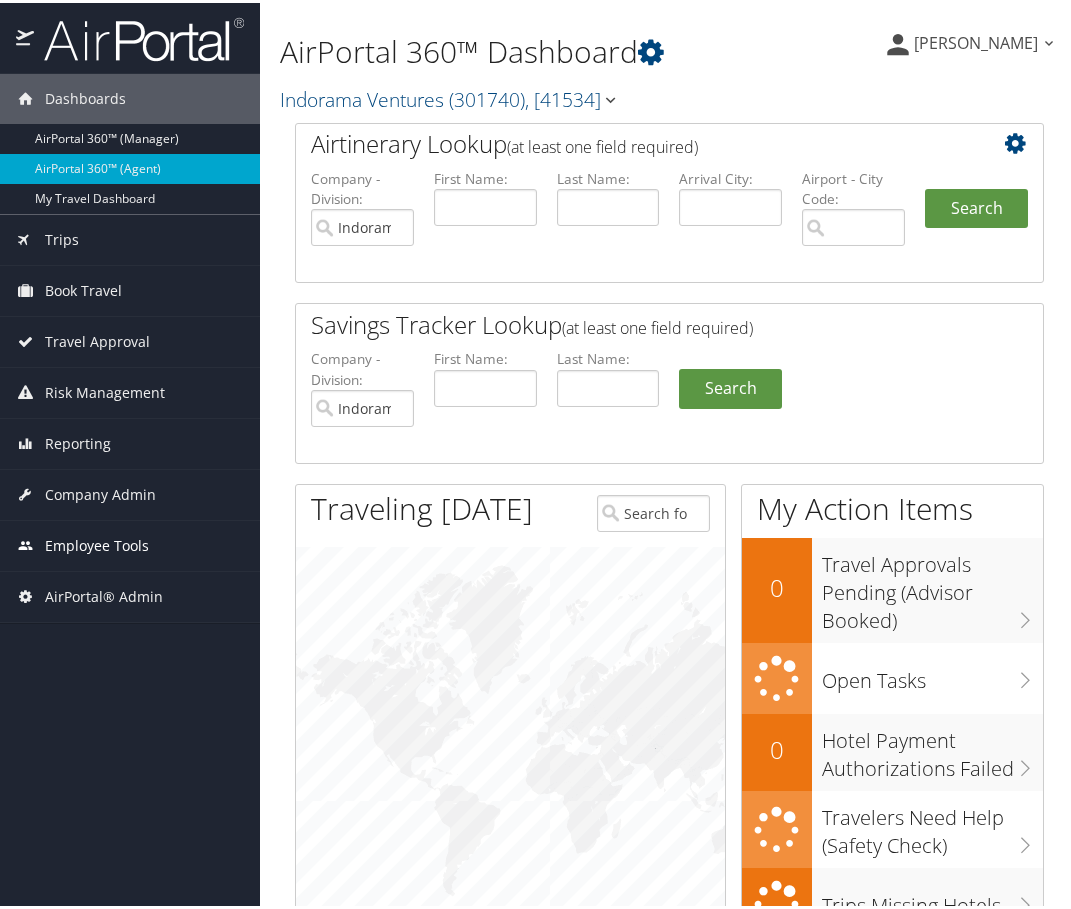 click on "Employee Tools" at bounding box center [97, 543] 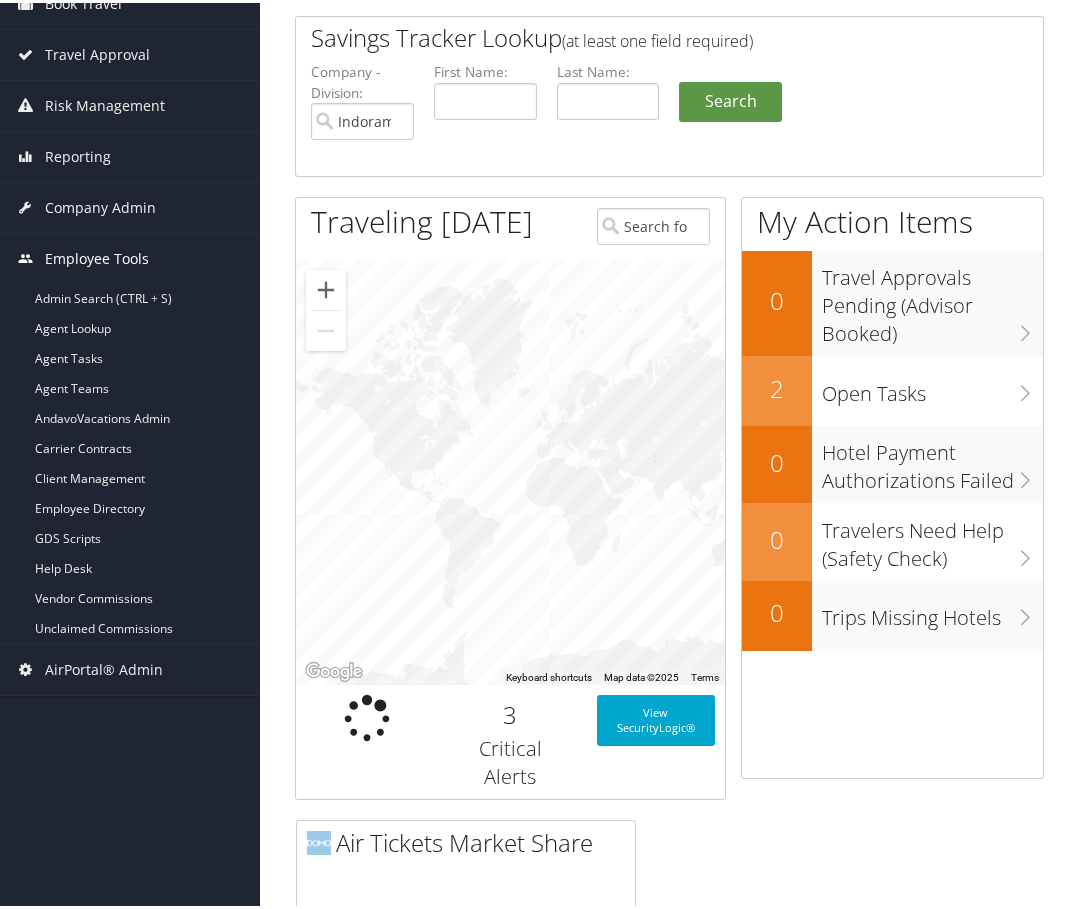 scroll, scrollTop: 300, scrollLeft: 0, axis: vertical 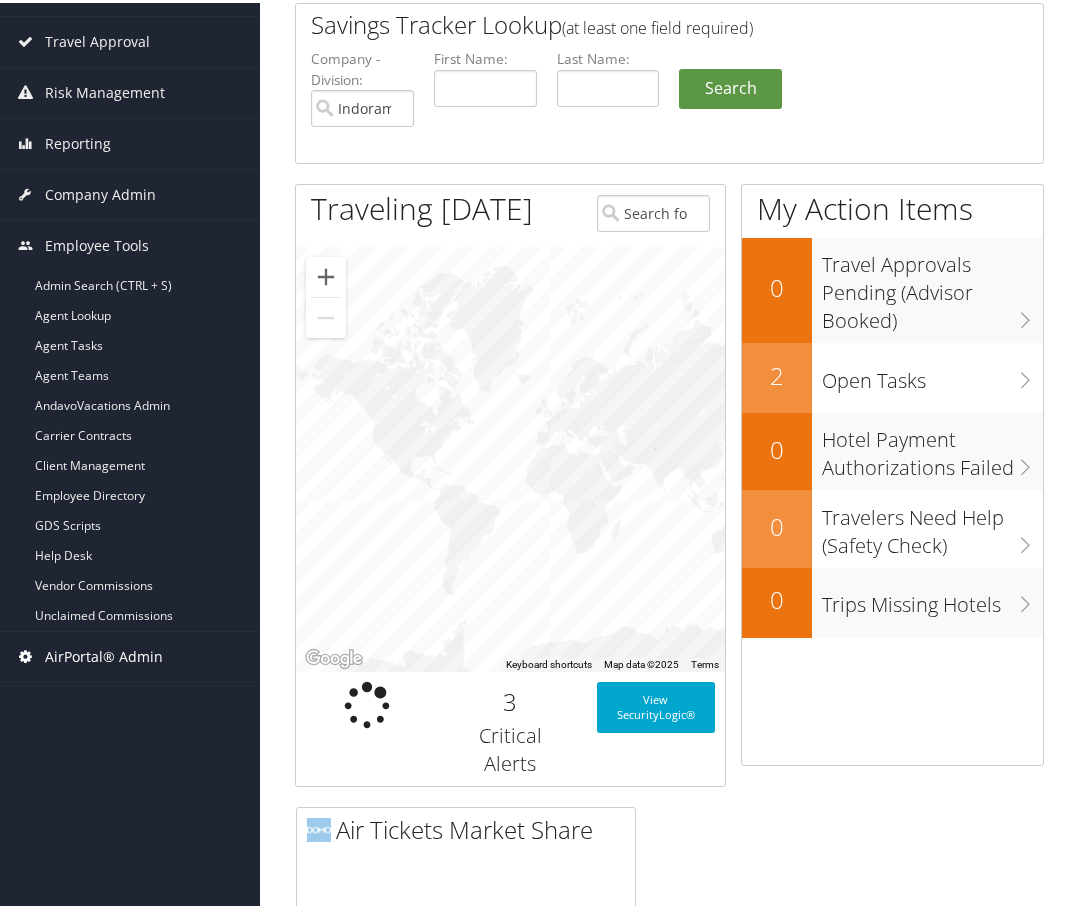 click on "AirPortal® Admin" at bounding box center [104, 654] 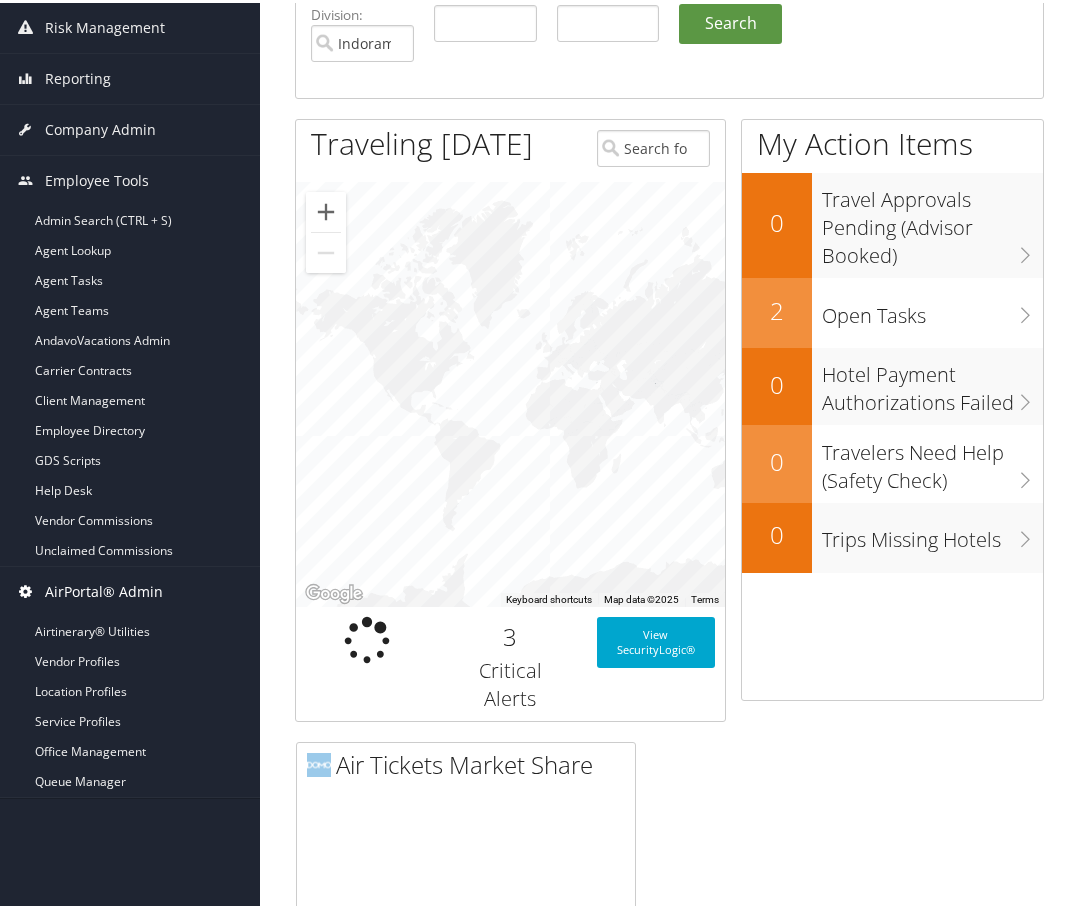 scroll, scrollTop: 400, scrollLeft: 0, axis: vertical 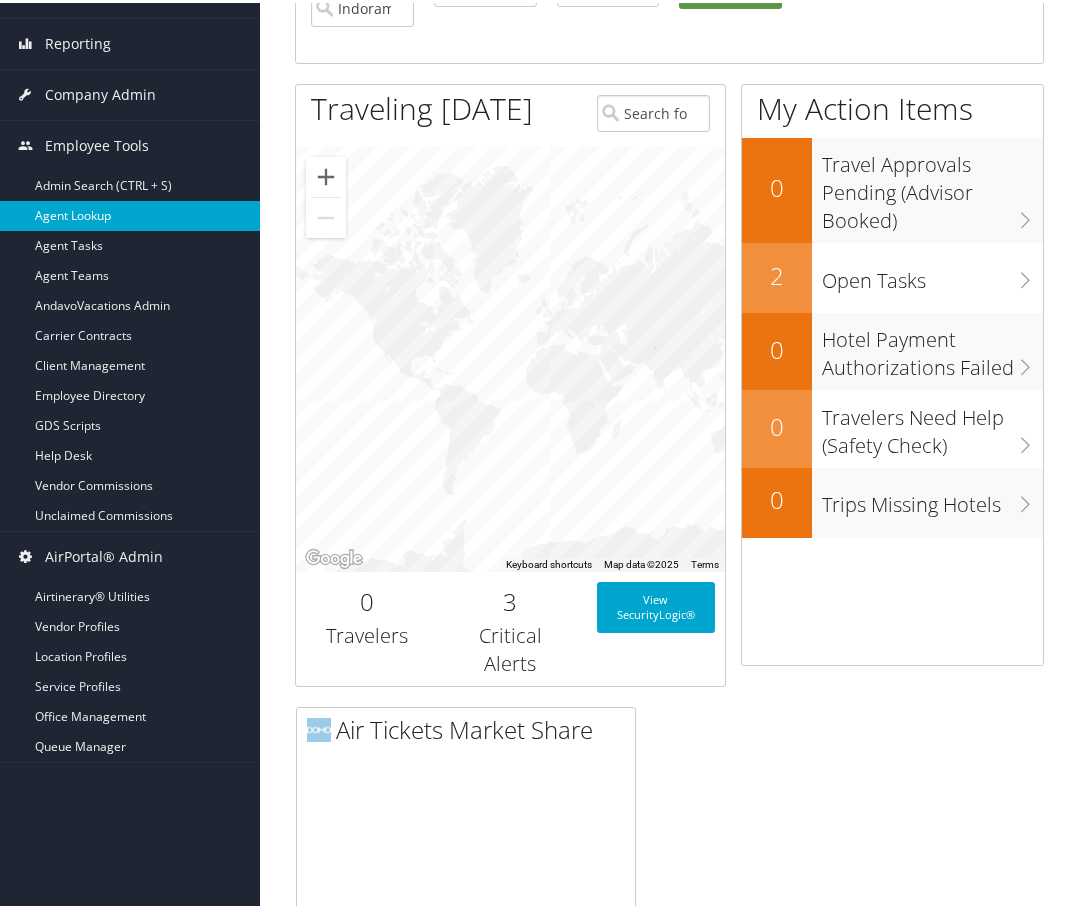 click on "Agent Lookup" at bounding box center [130, 213] 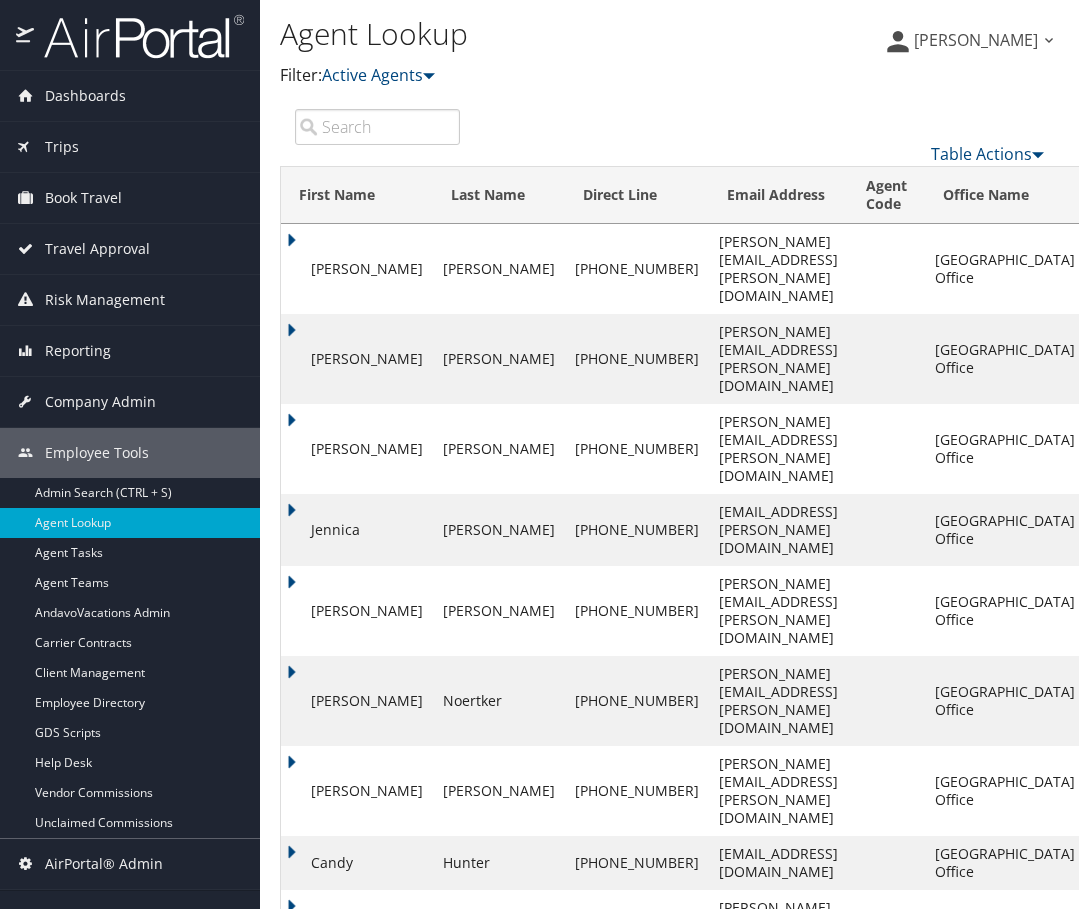 scroll, scrollTop: 0, scrollLeft: 0, axis: both 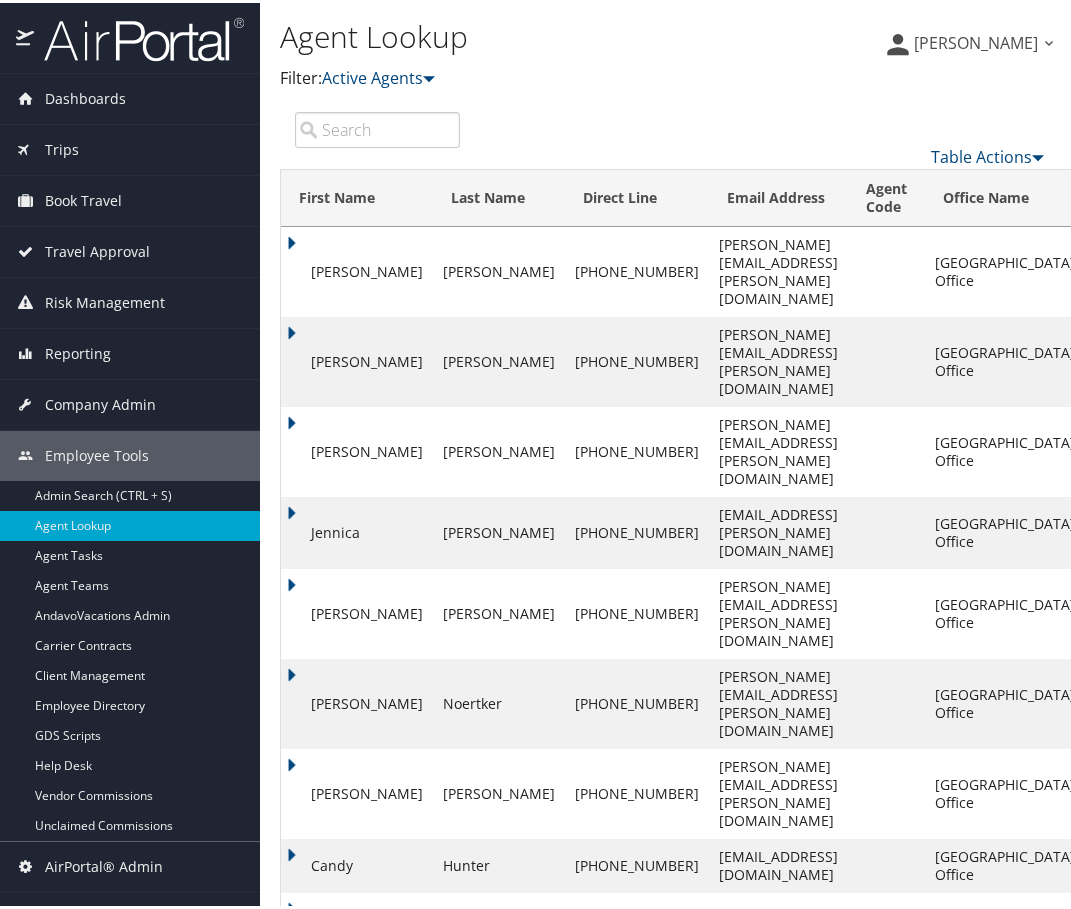 click at bounding box center (377, 127) 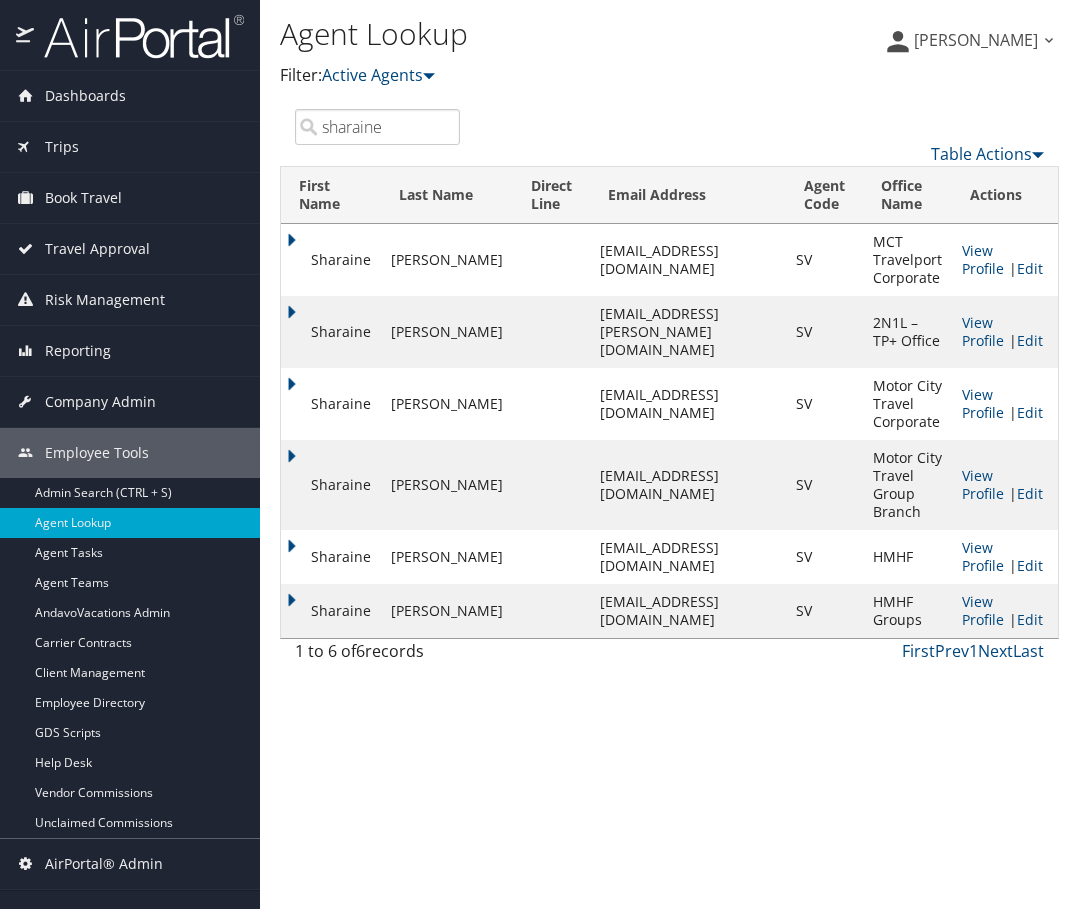 type on "sharaine" 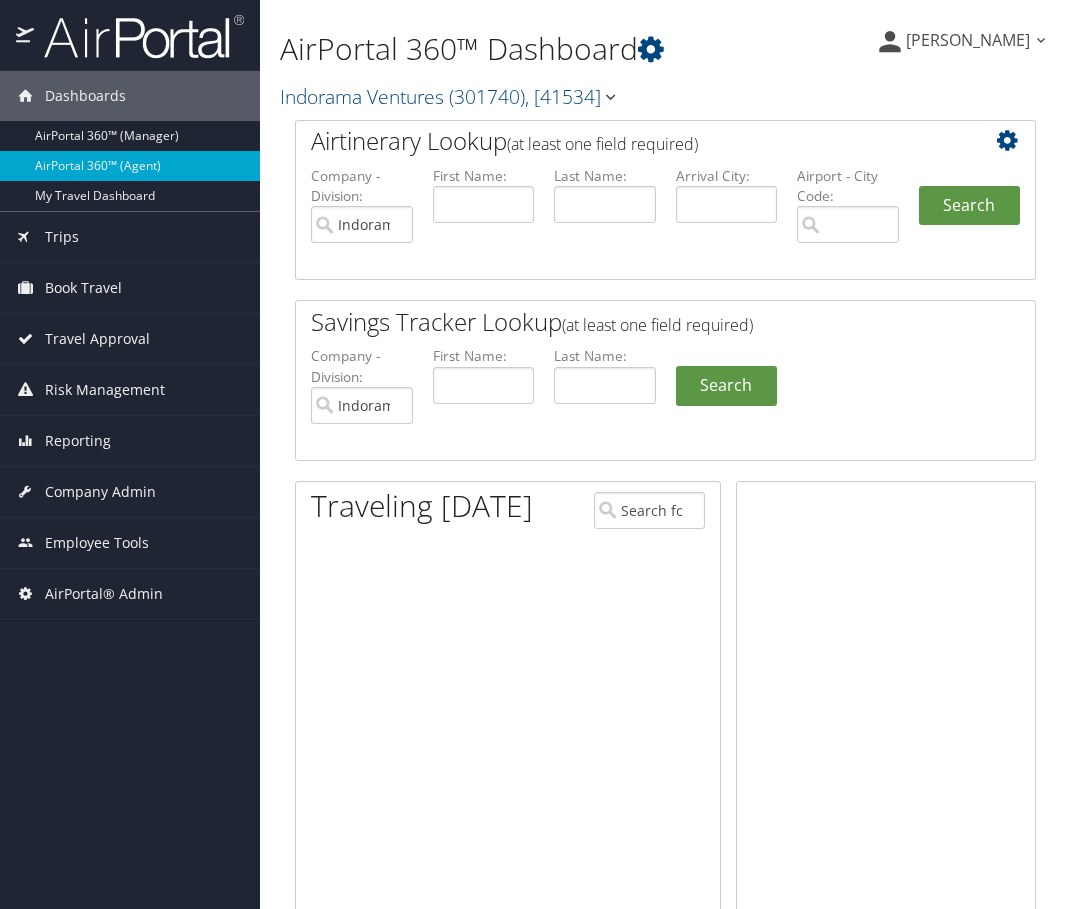 scroll, scrollTop: 0, scrollLeft: 0, axis: both 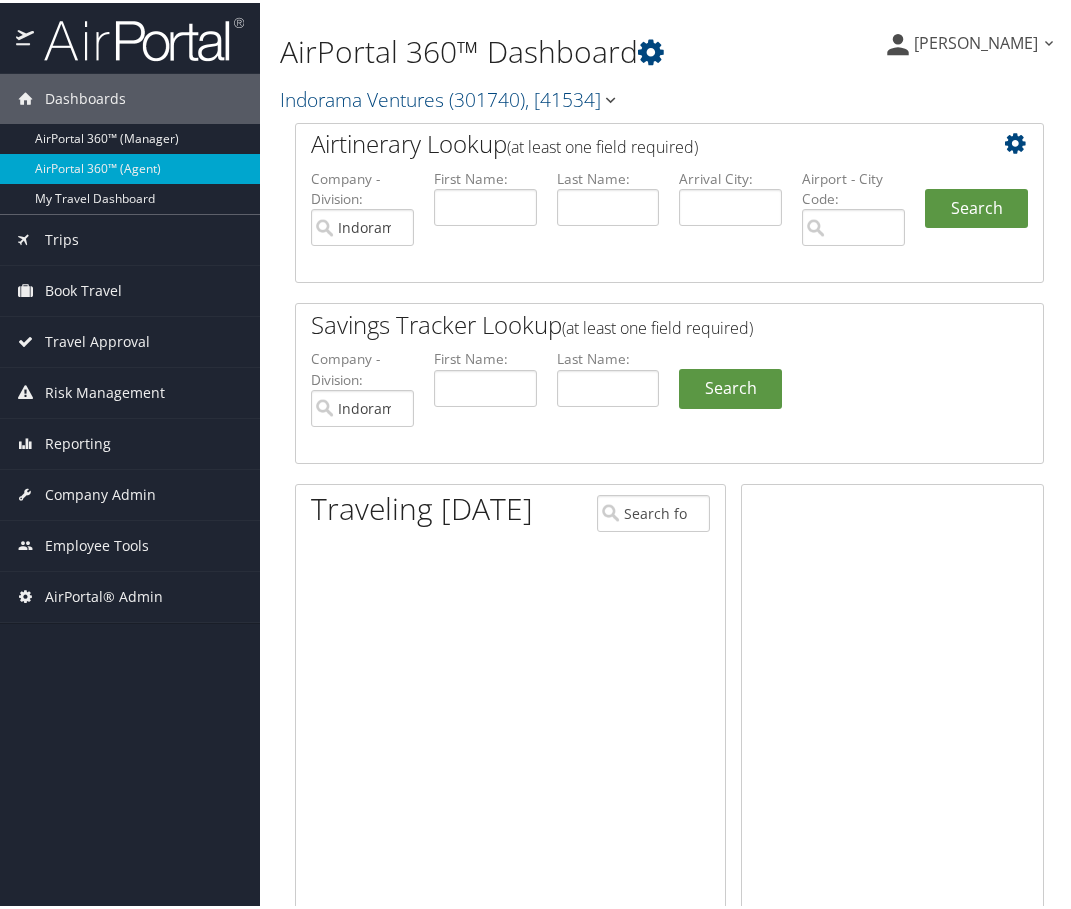 click on "Employee Tools" at bounding box center (97, 543) 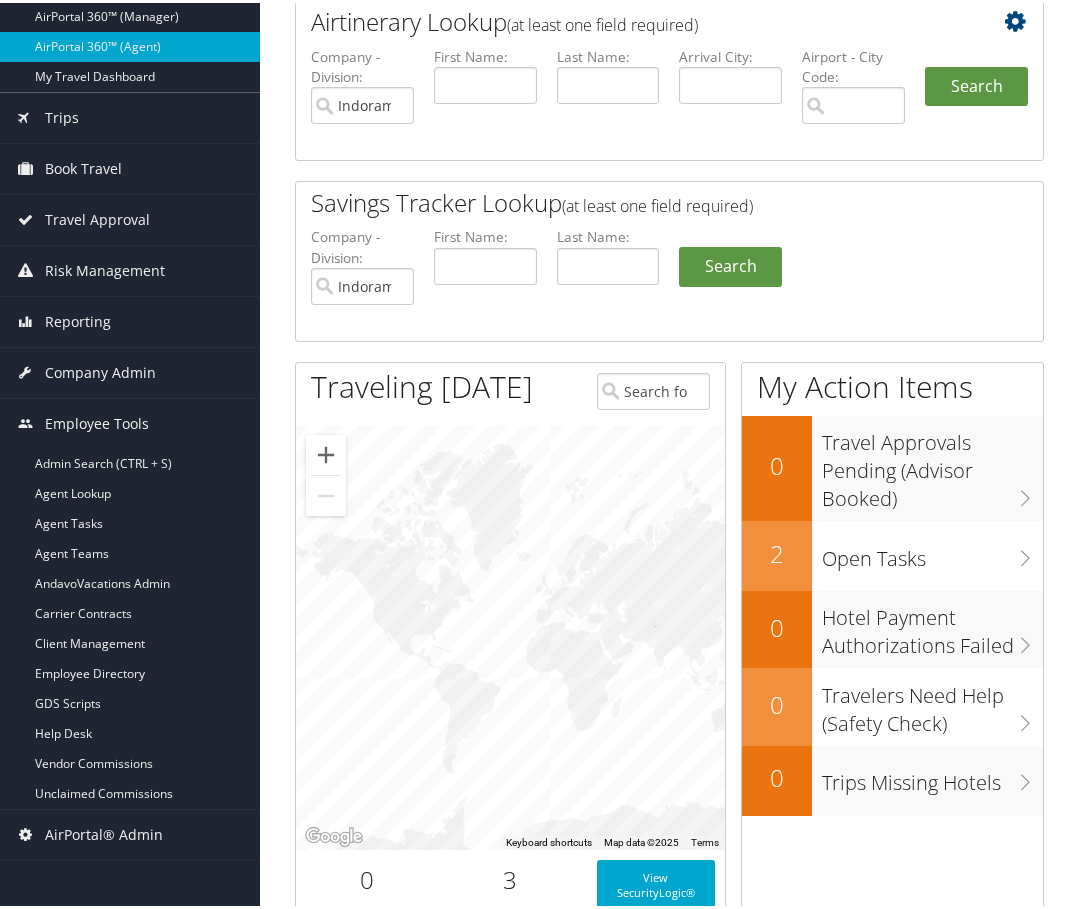 scroll, scrollTop: 400, scrollLeft: 0, axis: vertical 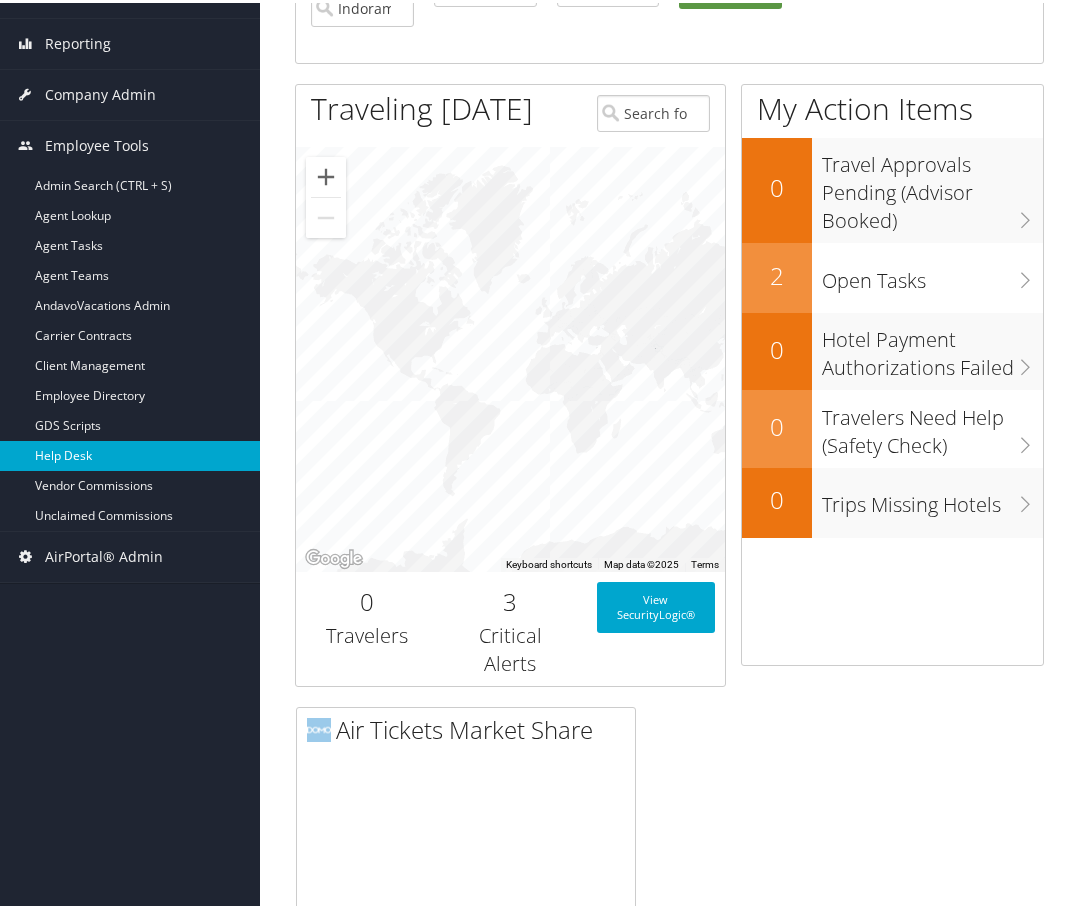 click on "Help Desk" at bounding box center [130, 453] 